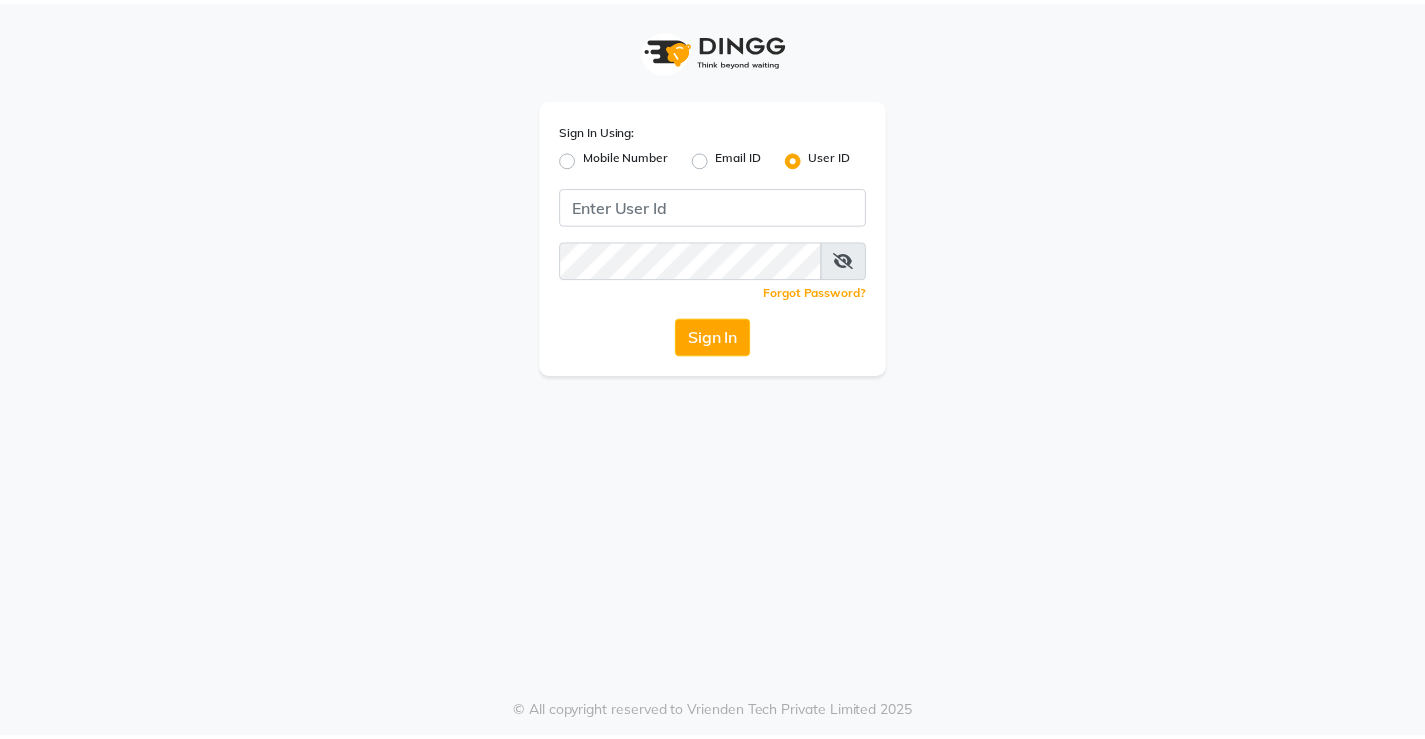 scroll, scrollTop: 0, scrollLeft: 0, axis: both 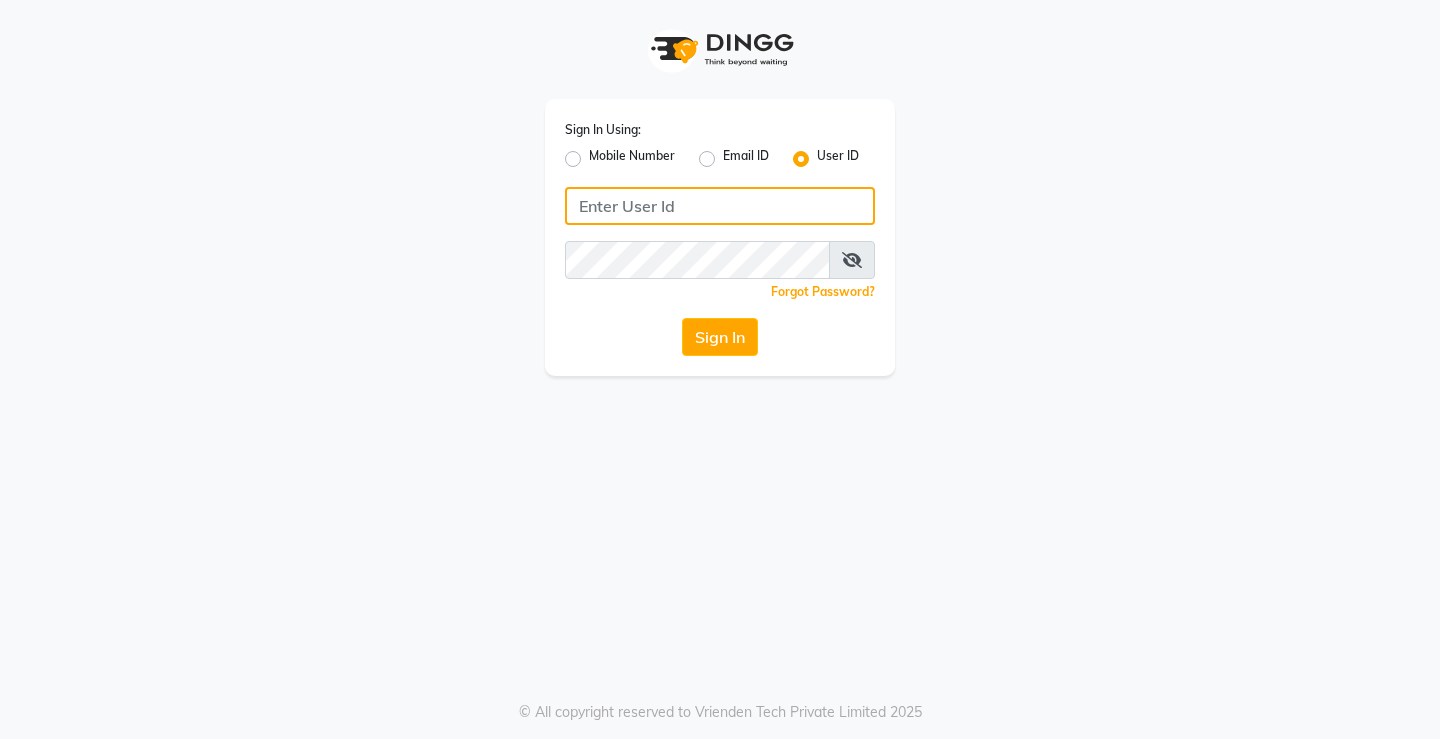 click 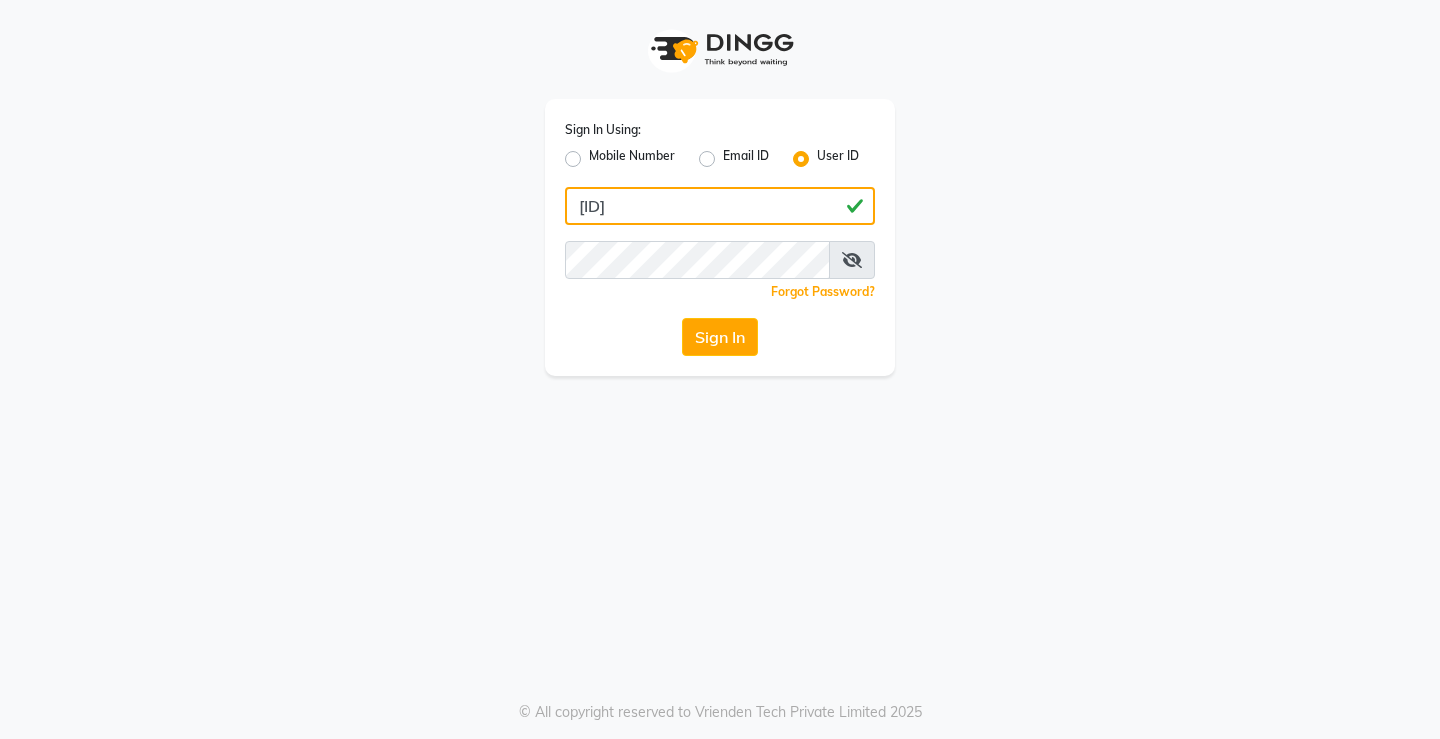 type on "[ID]" 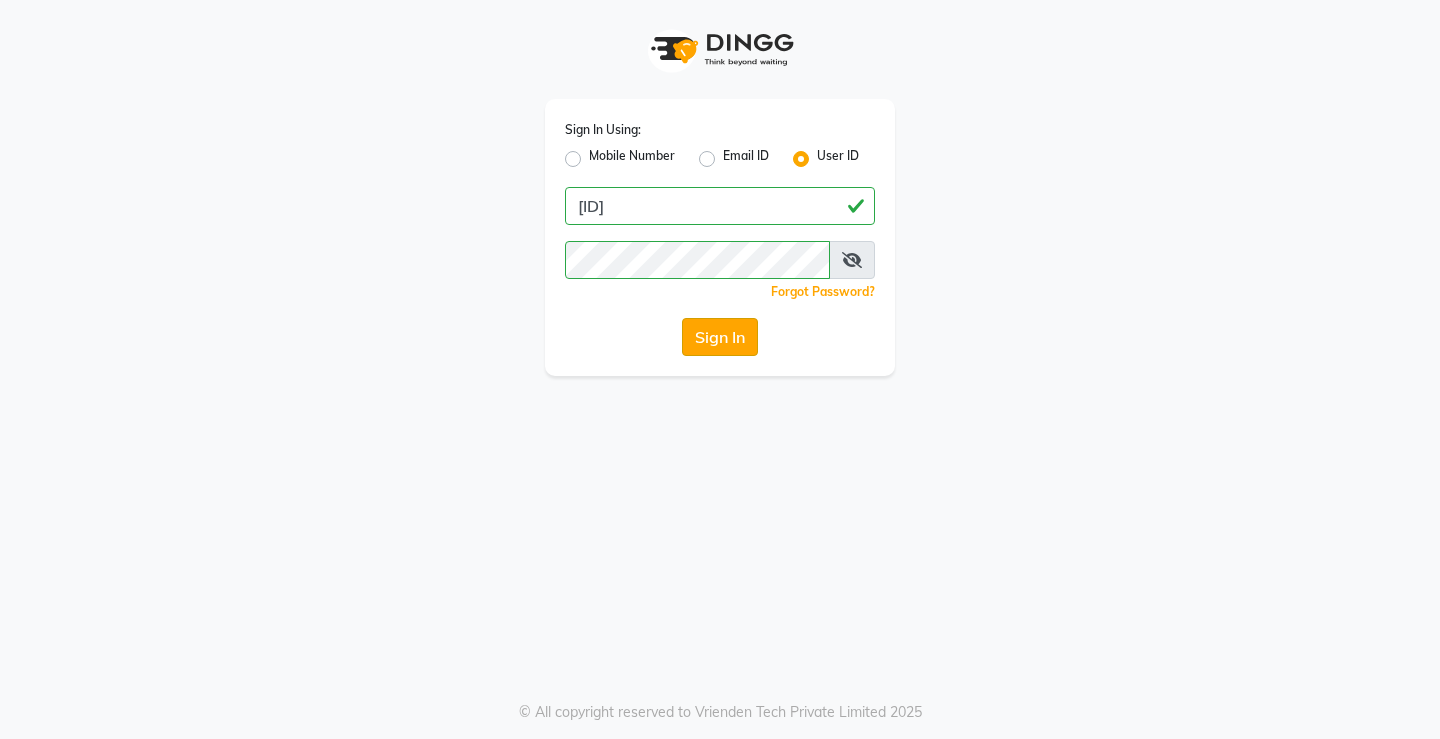 click on "Sign In" 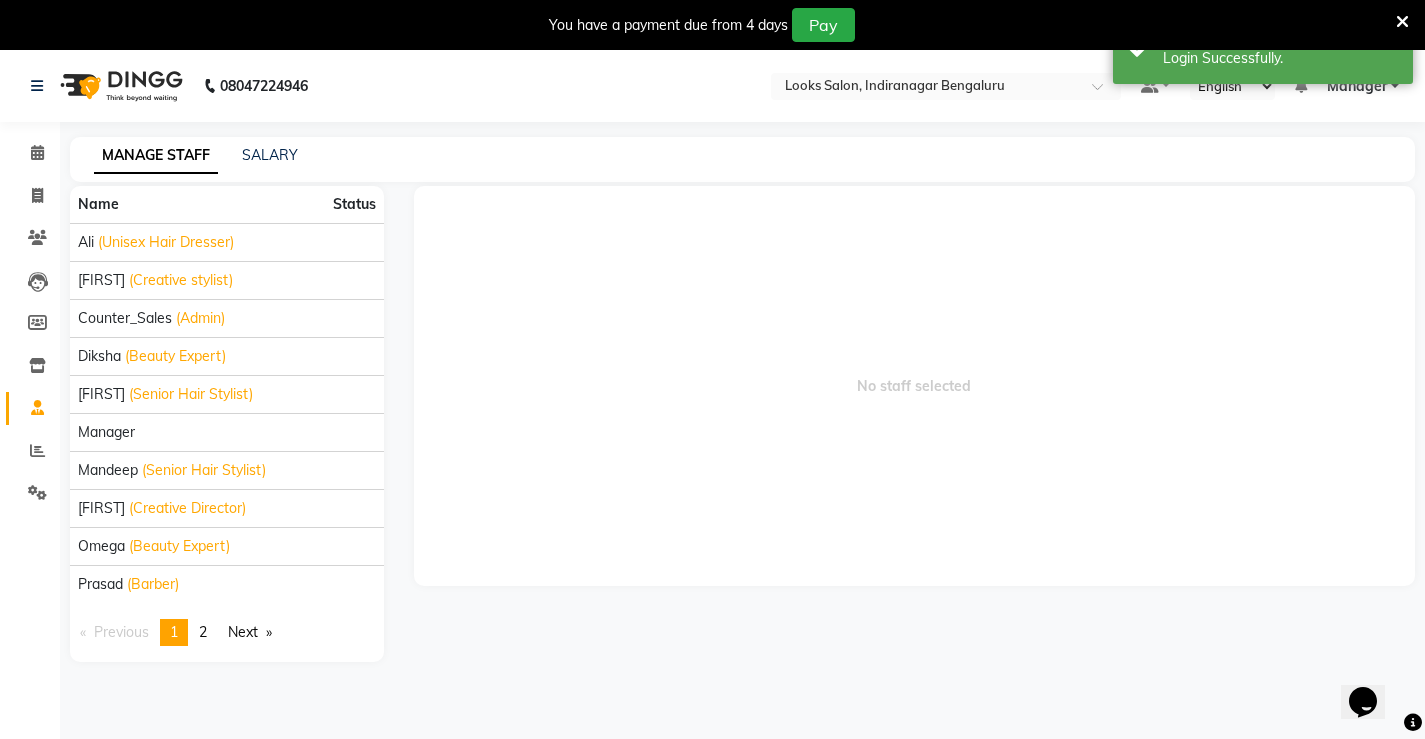 scroll, scrollTop: 0, scrollLeft: 0, axis: both 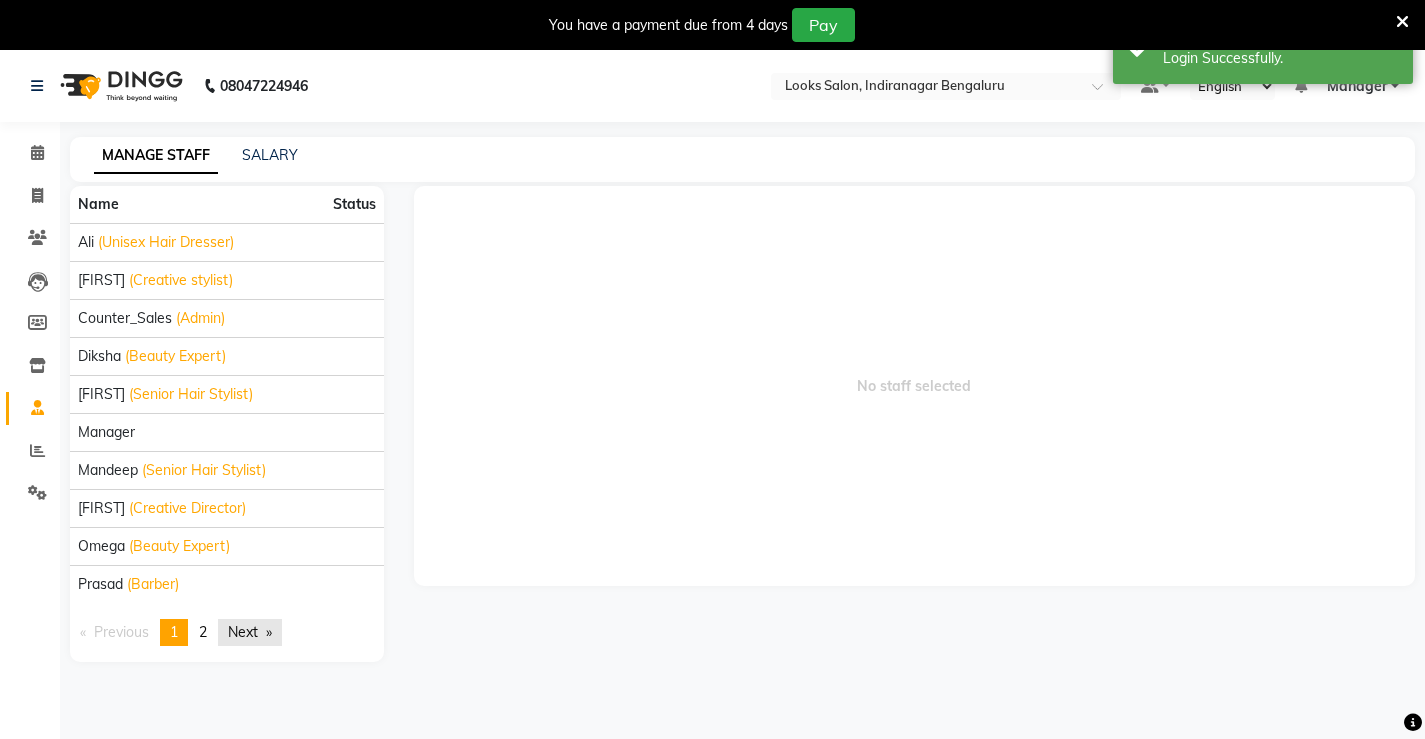 click on "Next  page" at bounding box center [250, 632] 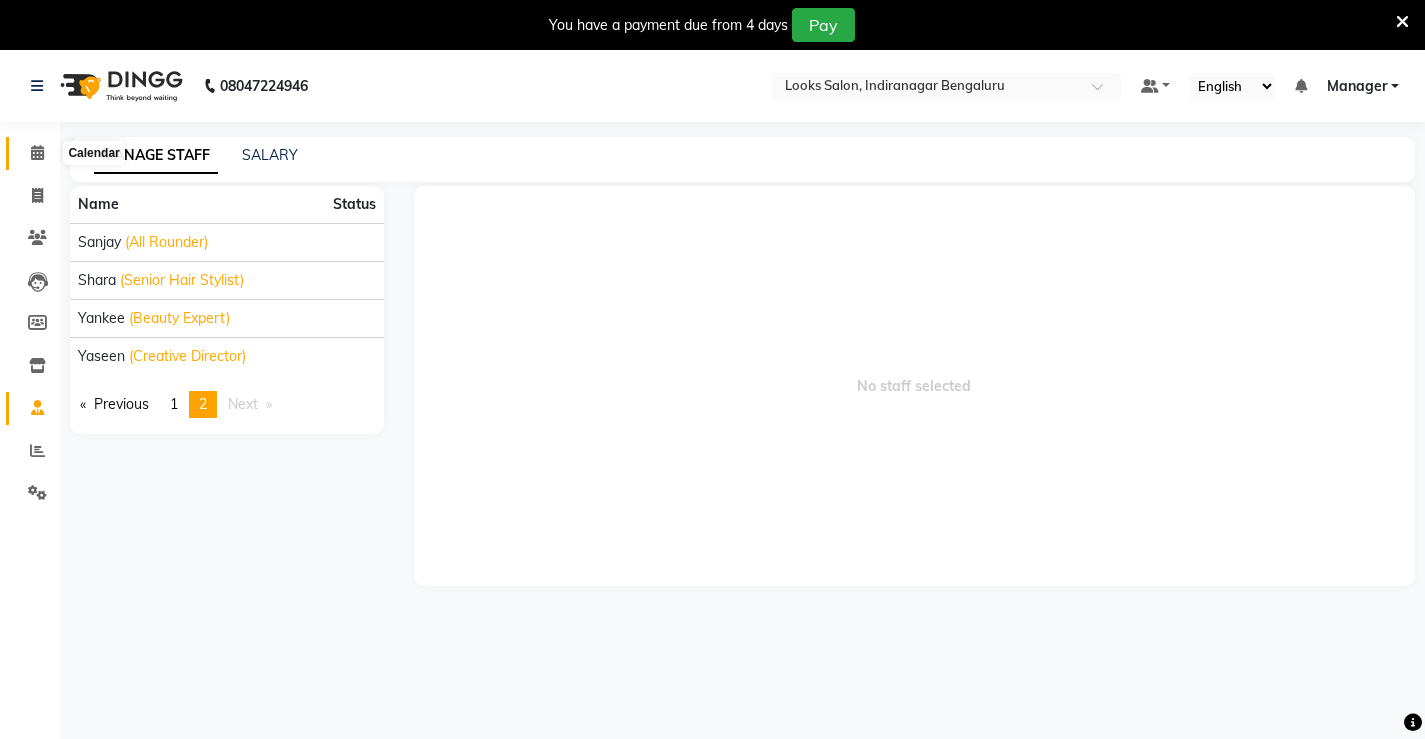 click 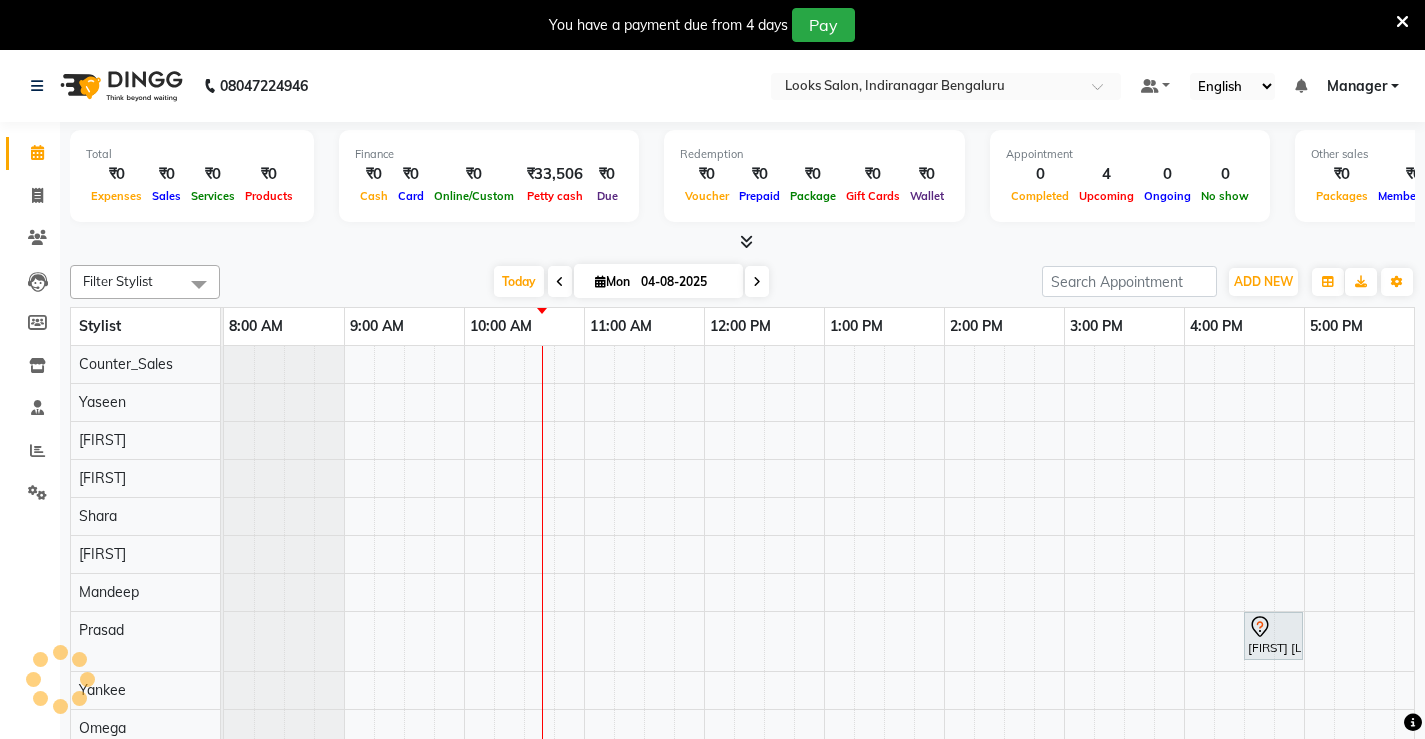 scroll, scrollTop: 0, scrollLeft: 0, axis: both 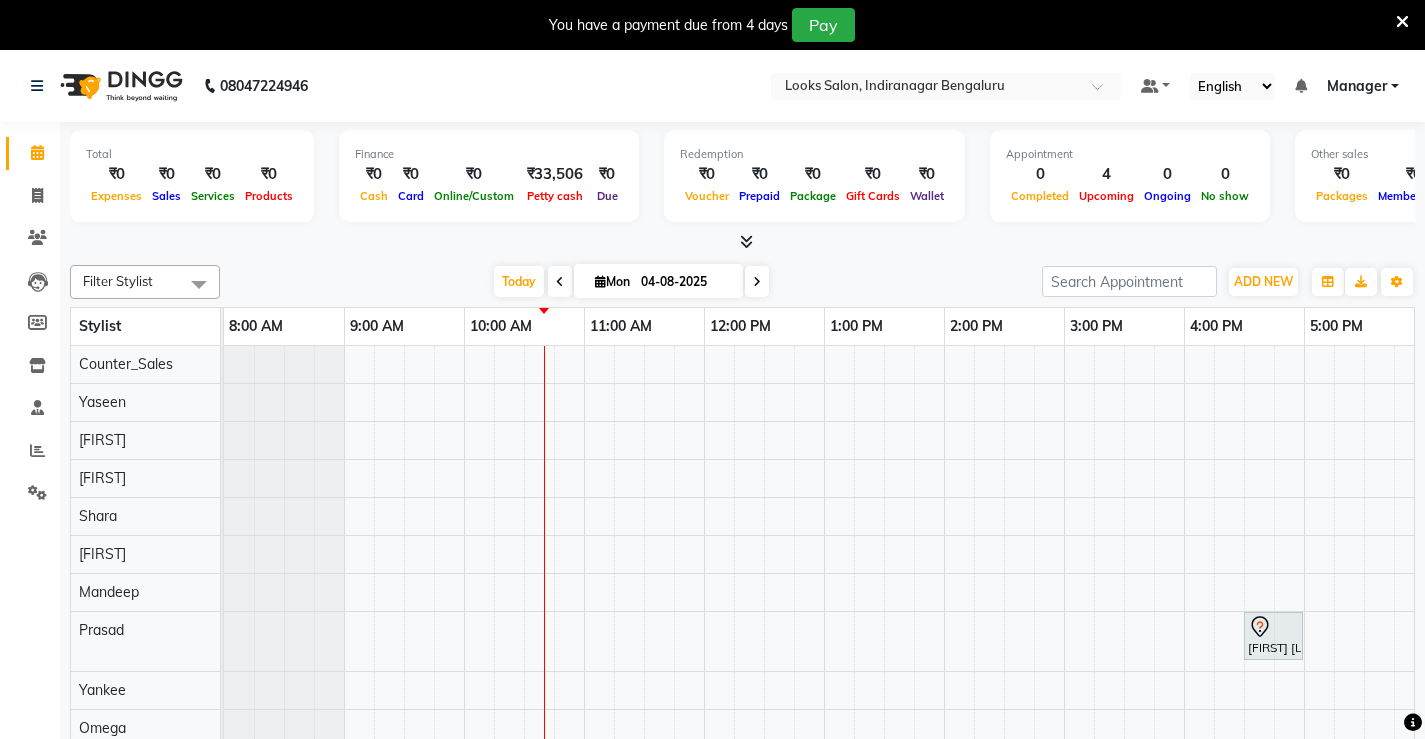 click on "[FIRST] [LAST], TK01, 04:30 PM-05:00 PM, Beard Trimming ASHY ., TK02, 04:00 PM-04:30 PM, Premium Wax~Full Arms ASHY ., TK02, 04:30 PM-05:00 PM, Premium Wax~Full Legs ASHY ., TK02, 05:00 PM-05:30 PM, Premium Wax~UnderArms" at bounding box center [1004, 614] 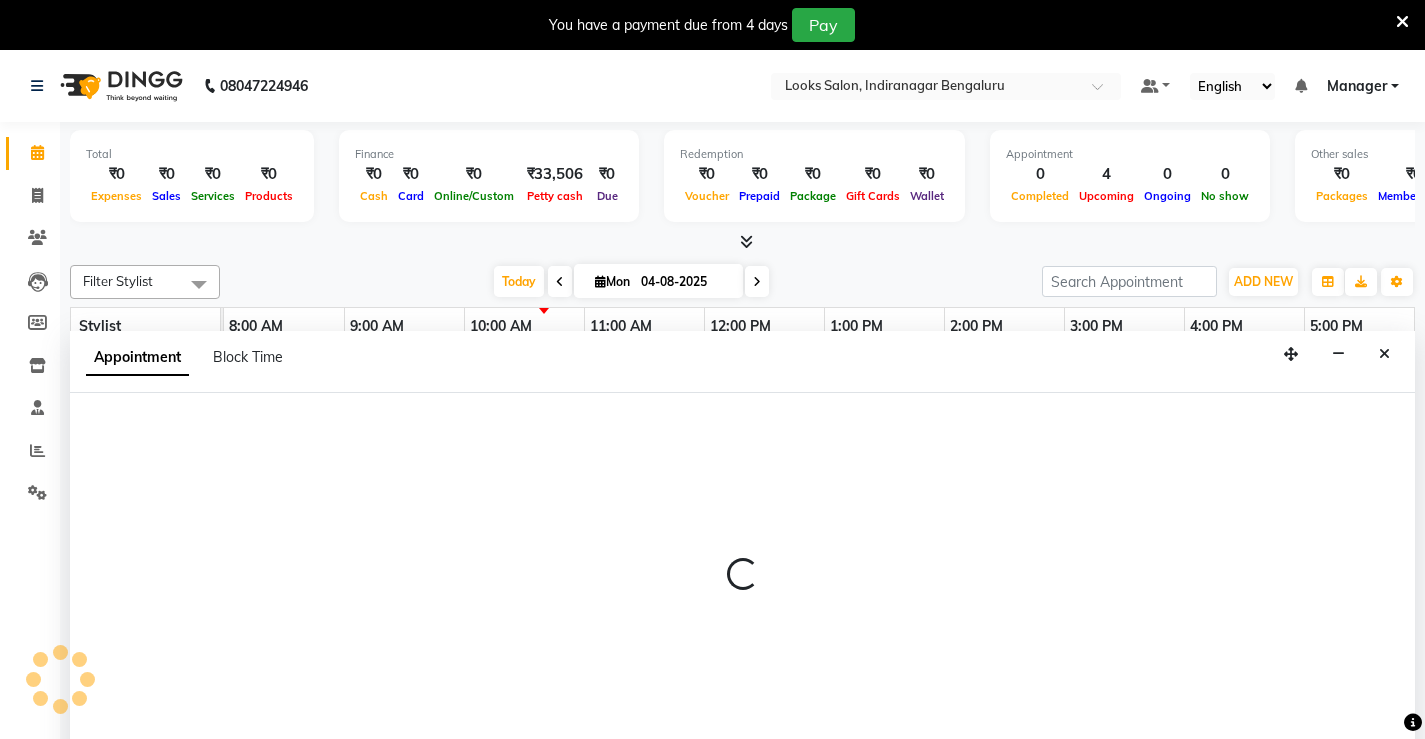 click at bounding box center [742, 583] 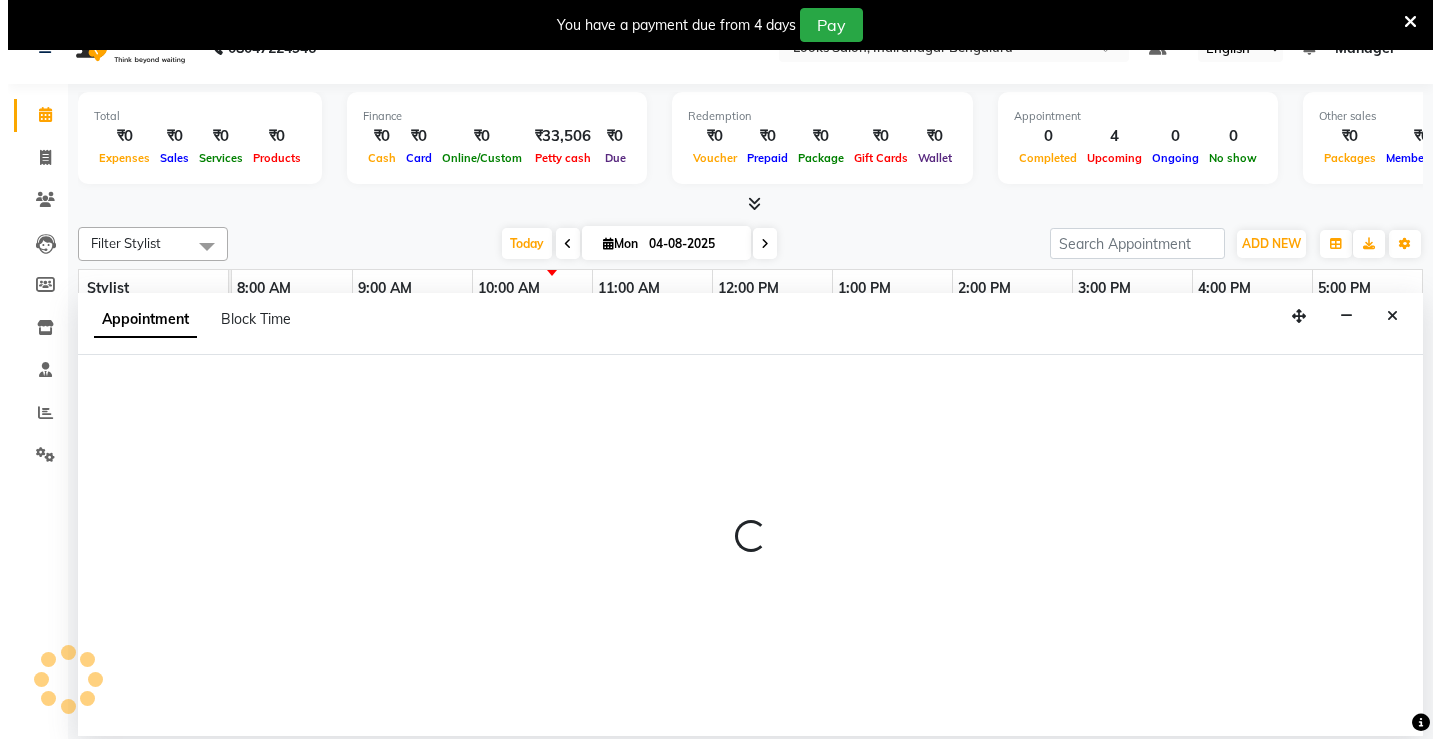 scroll, scrollTop: 50, scrollLeft: 0, axis: vertical 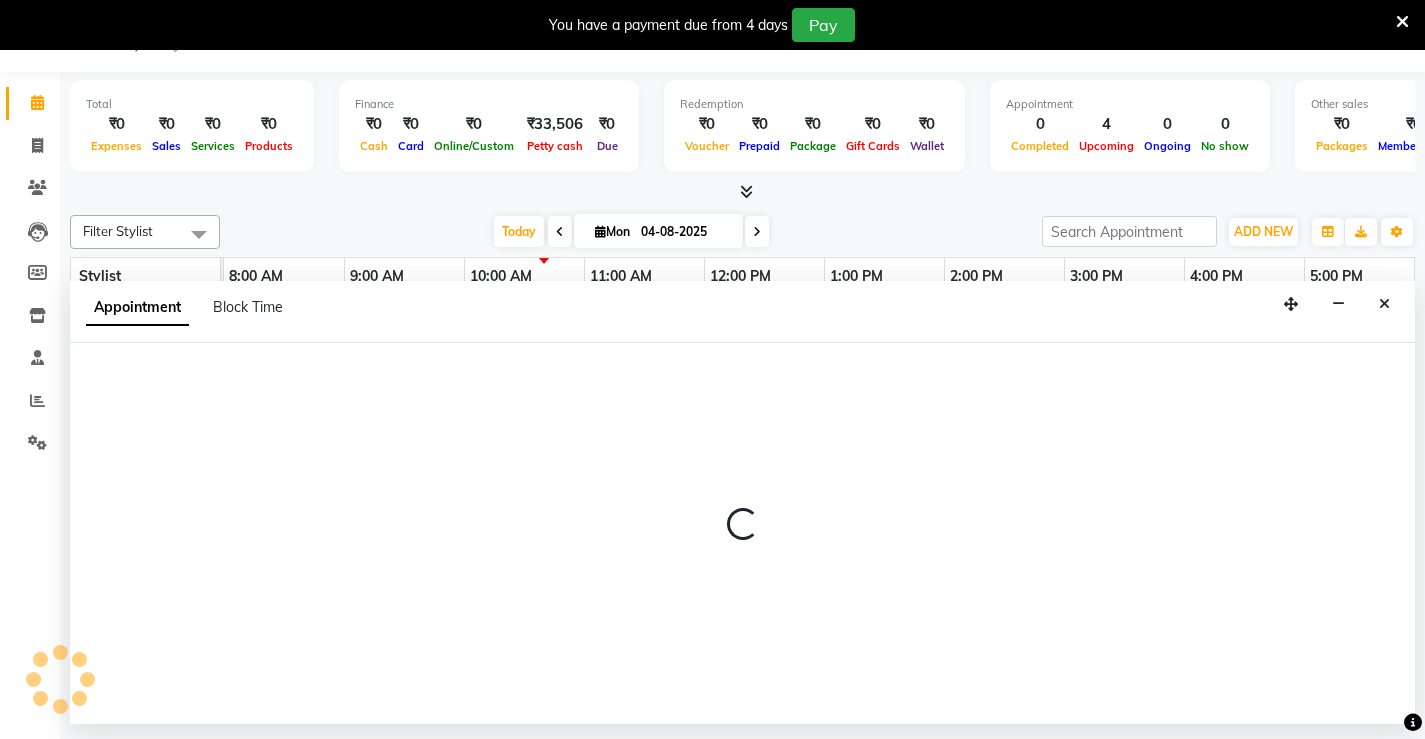 select on "87781" 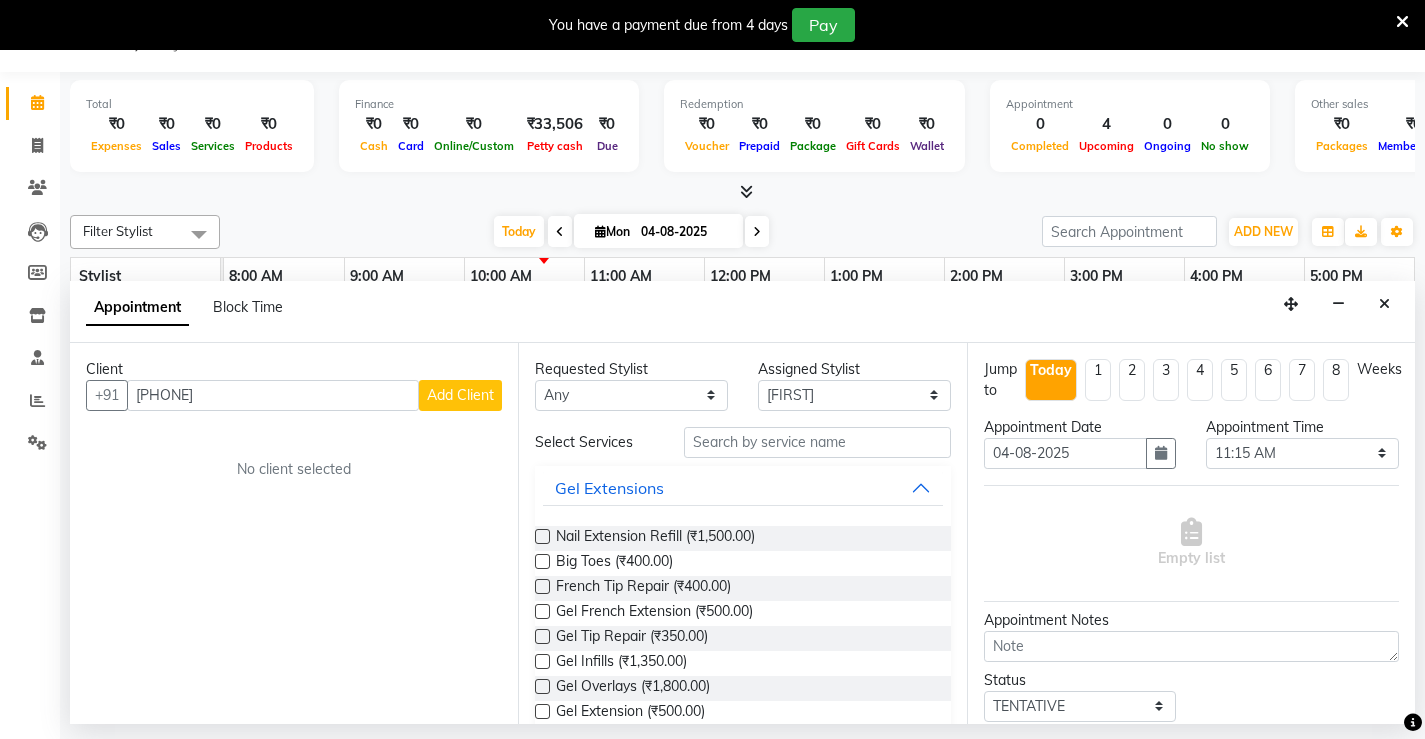 type on "[PHONE]" 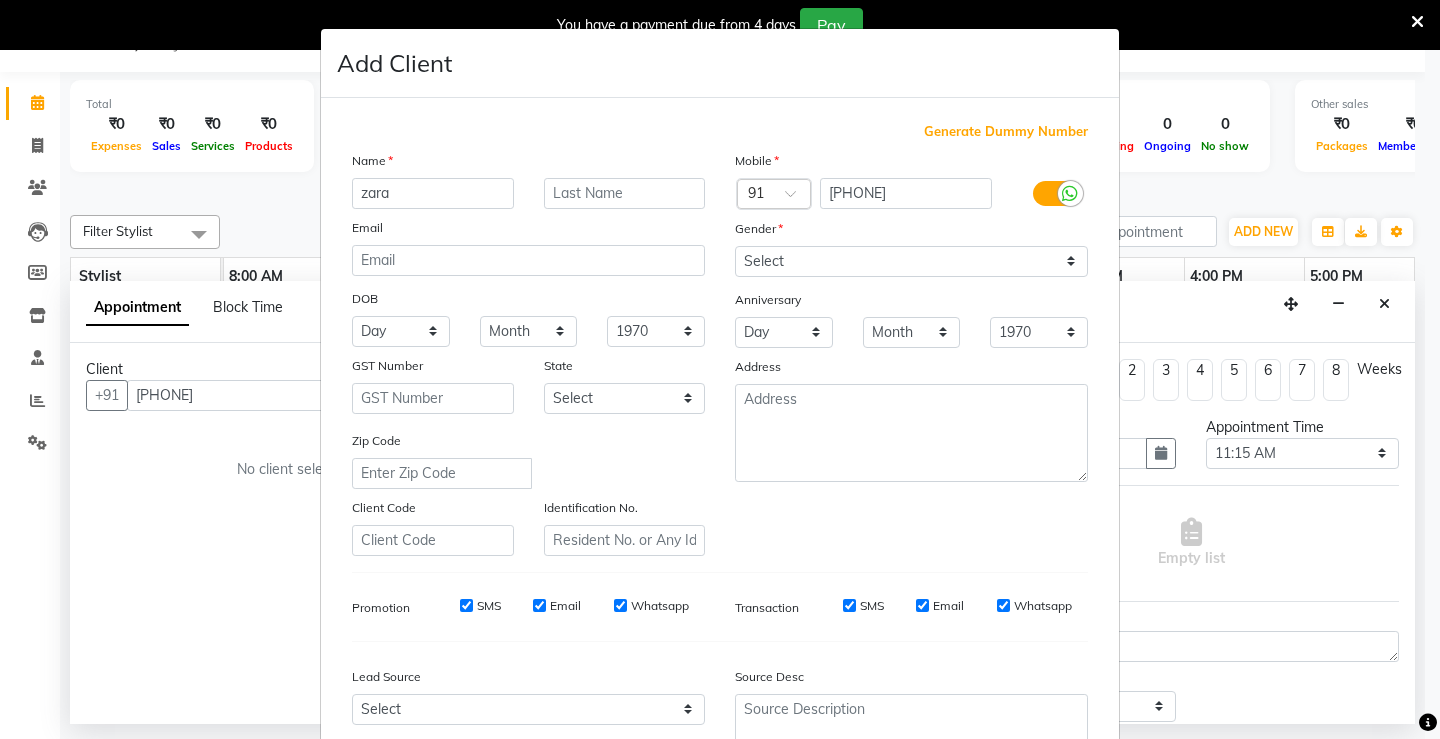 type on "zara" 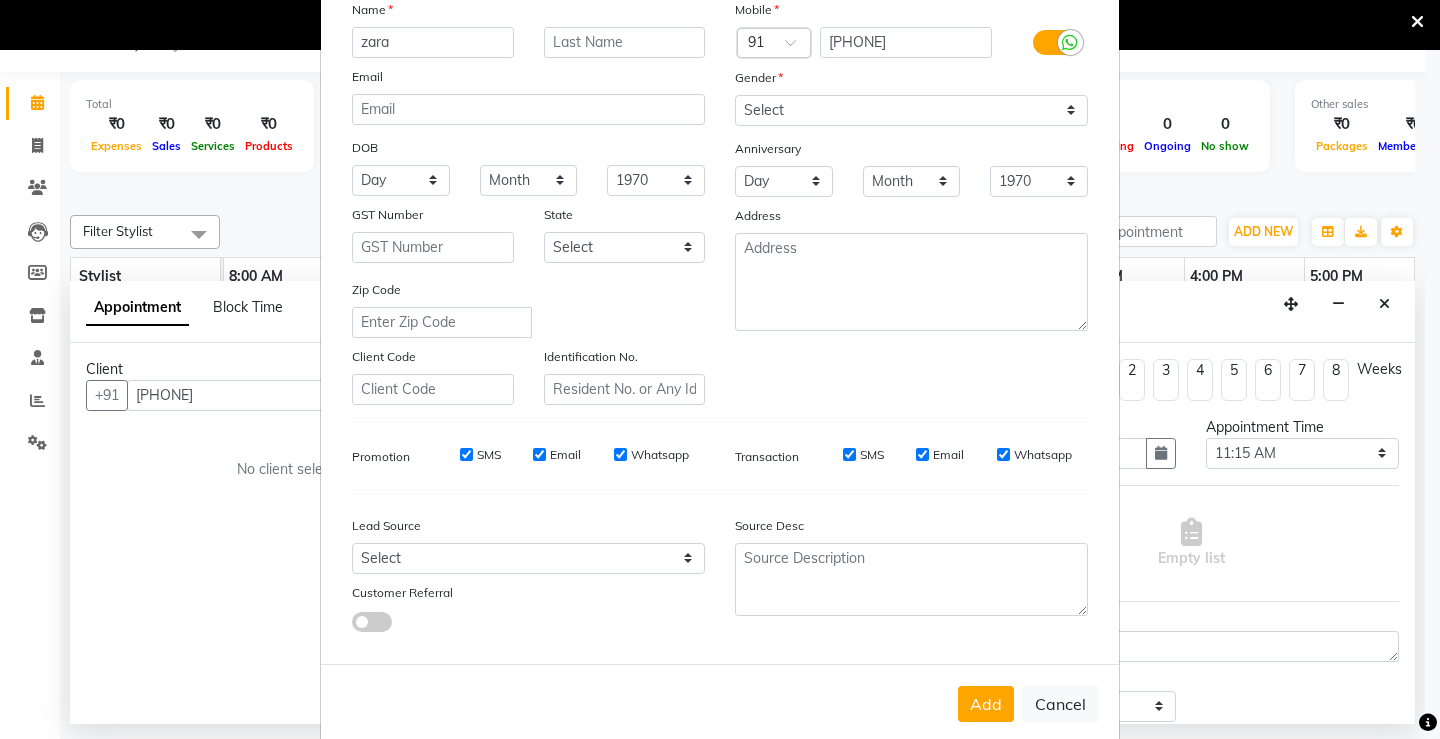 scroll, scrollTop: 184, scrollLeft: 0, axis: vertical 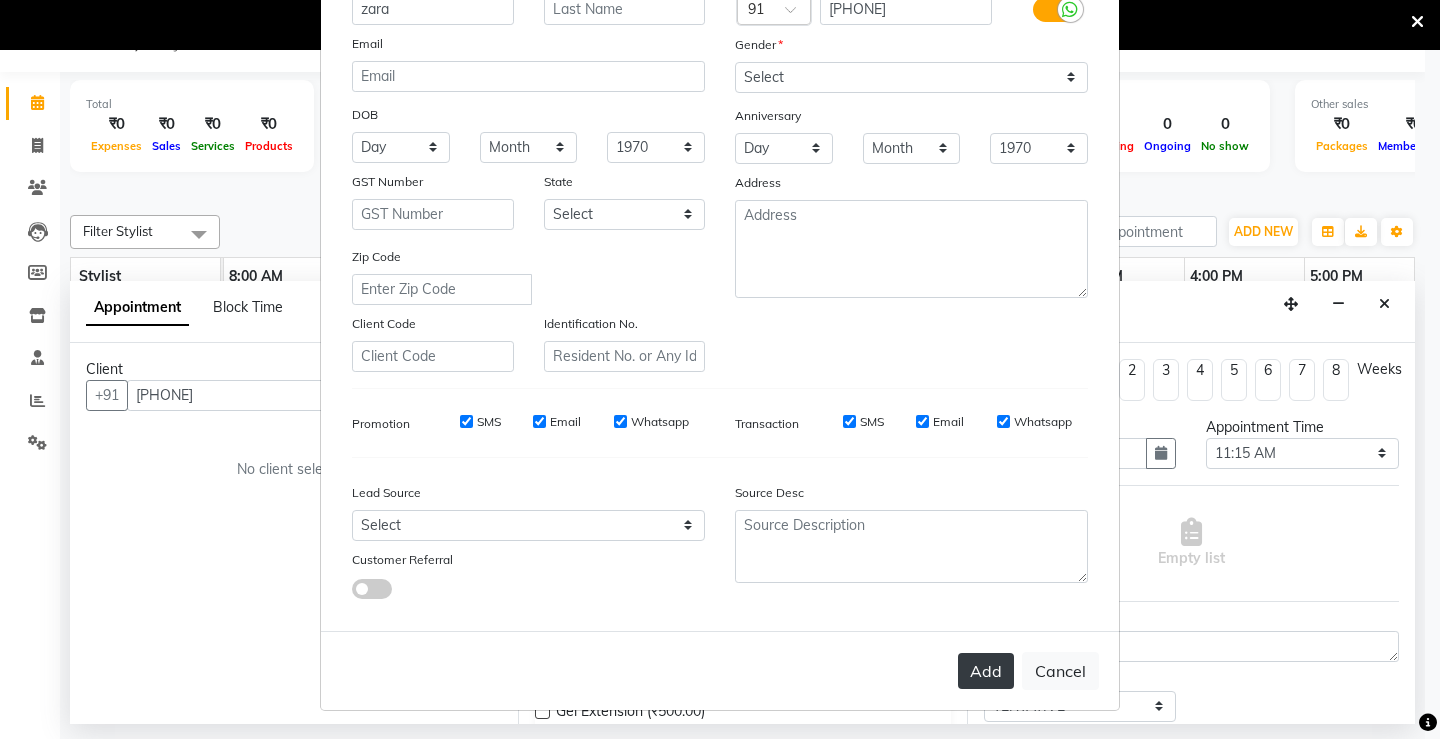 click on "Add" at bounding box center [986, 671] 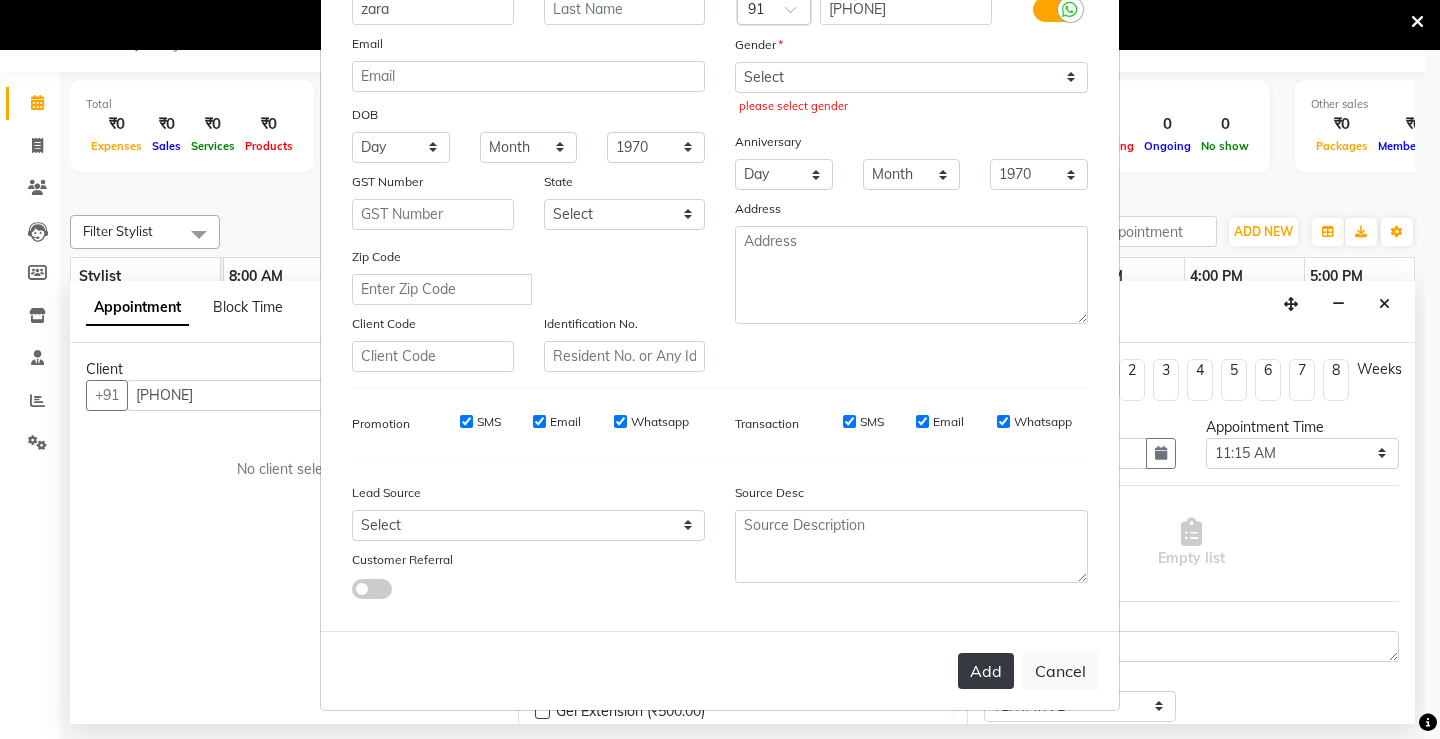 click on "Add" at bounding box center (986, 671) 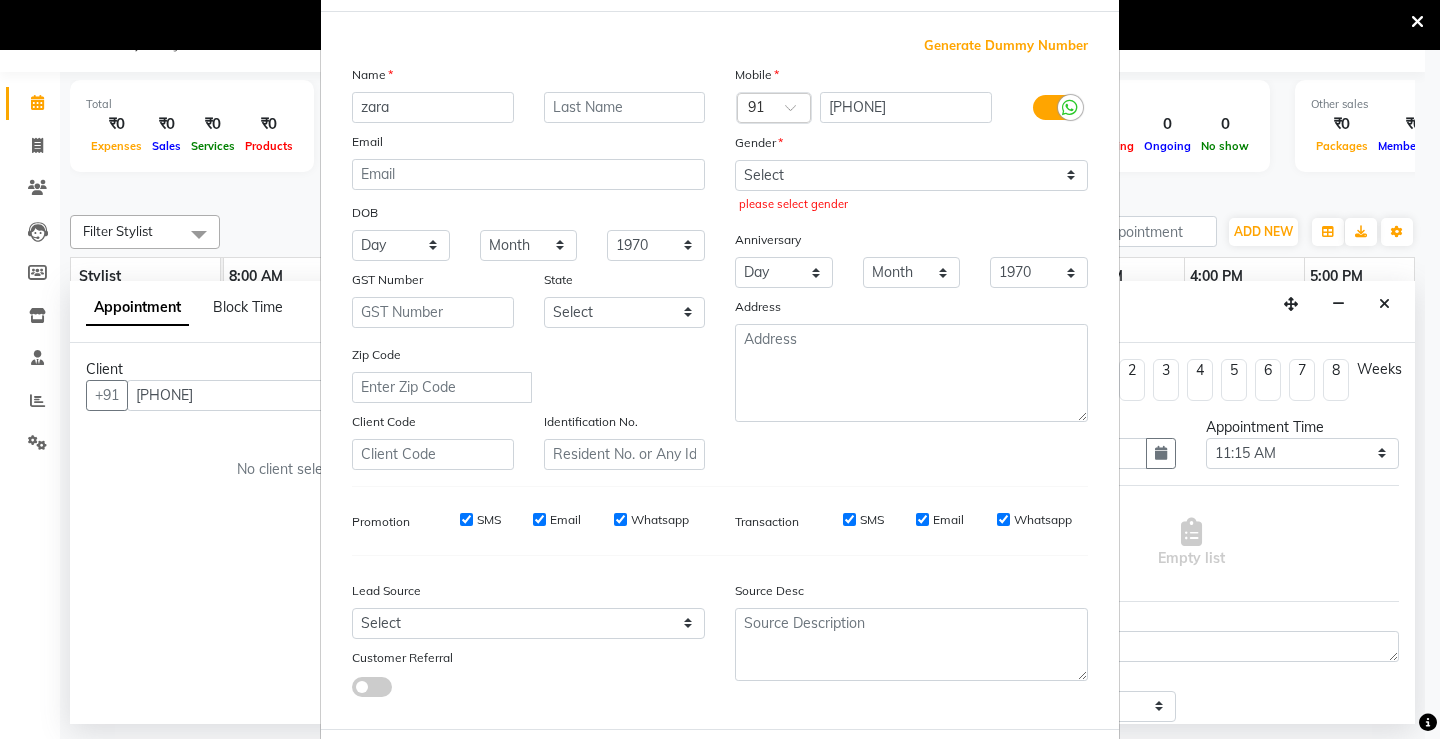 scroll, scrollTop: 0, scrollLeft: 0, axis: both 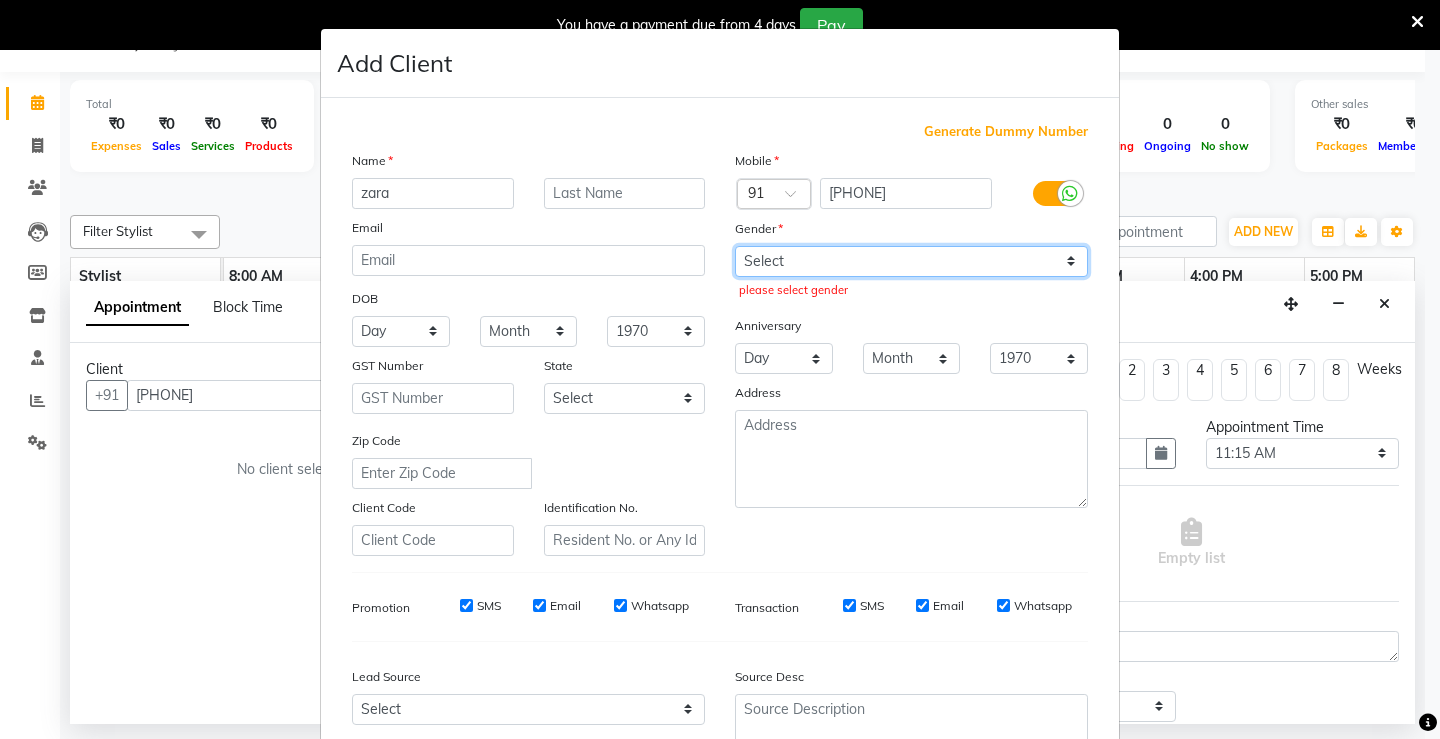 click on "Select Male Female Other Prefer Not To Say" at bounding box center [911, 261] 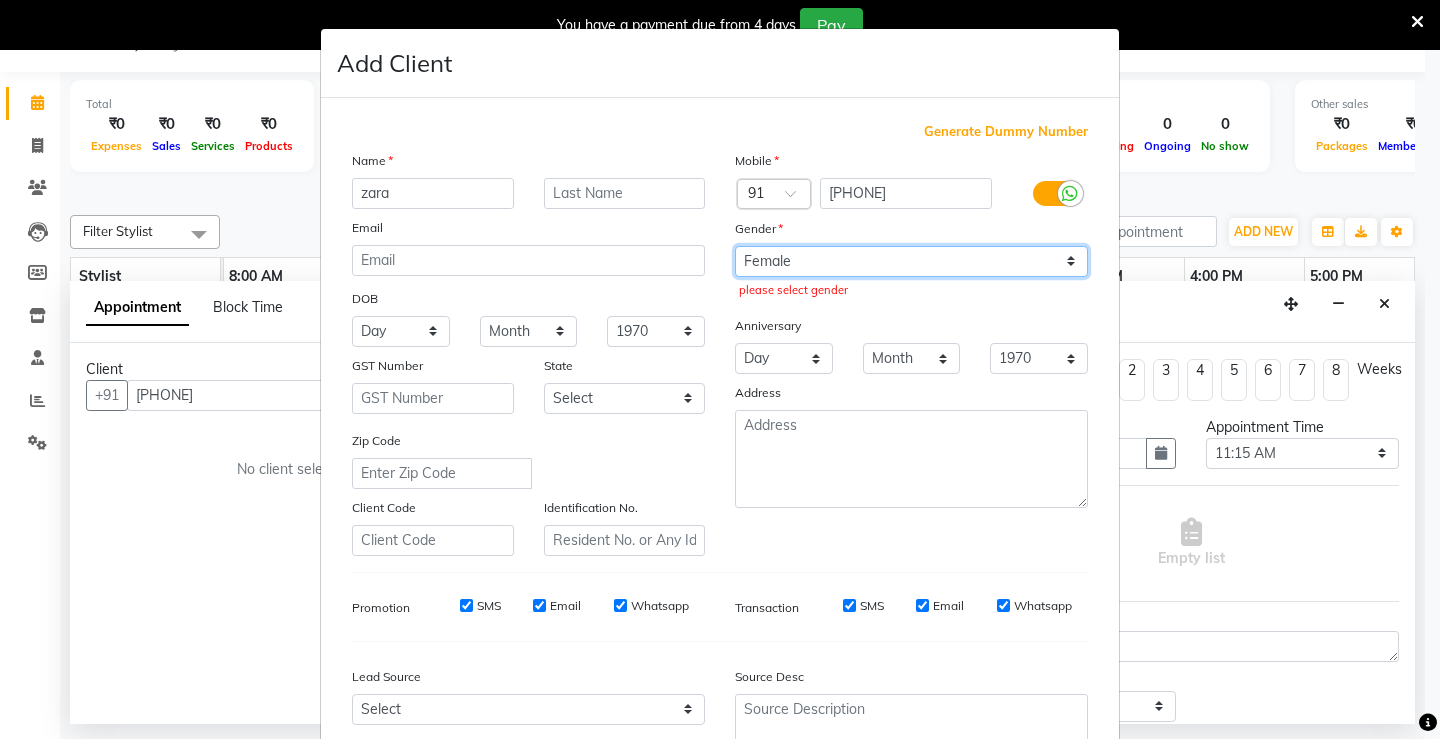 click on "Select Male Female Other Prefer Not To Say" at bounding box center (911, 261) 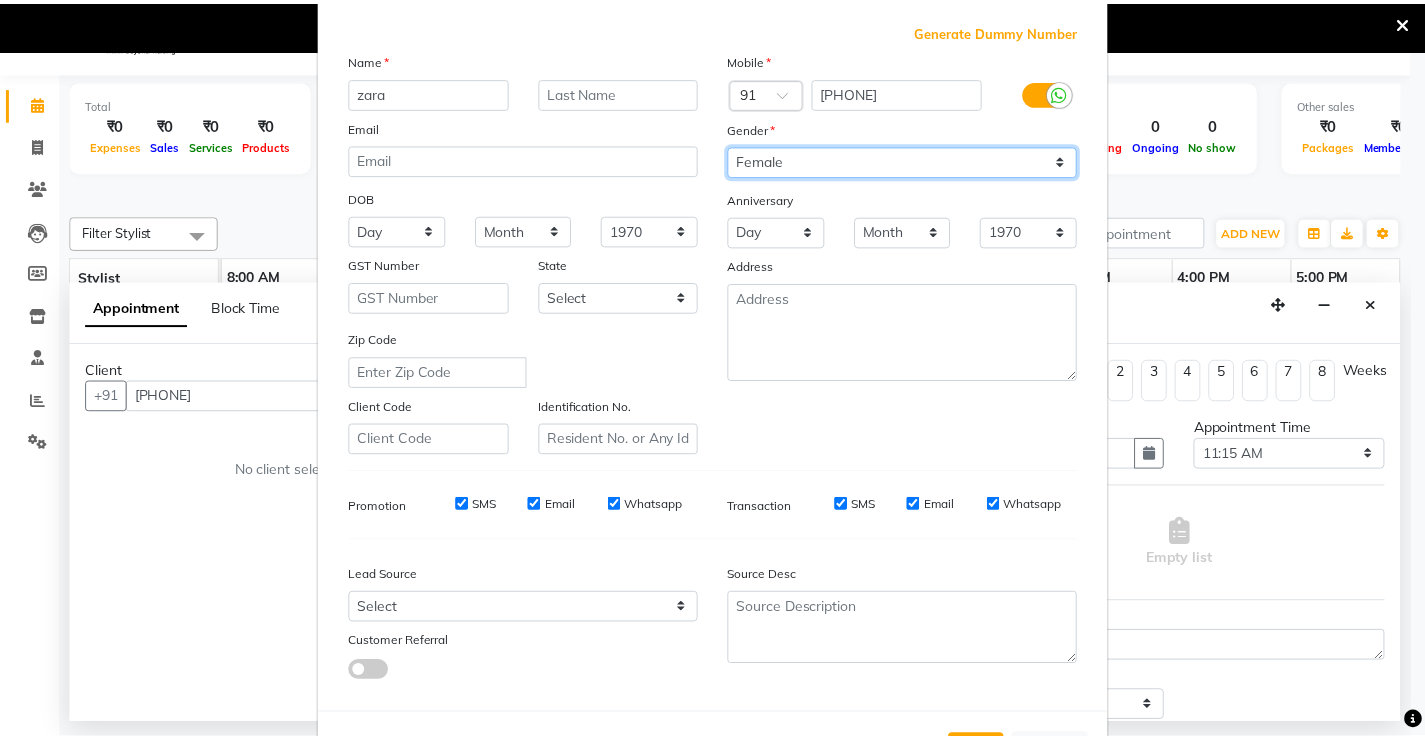 scroll, scrollTop: 184, scrollLeft: 0, axis: vertical 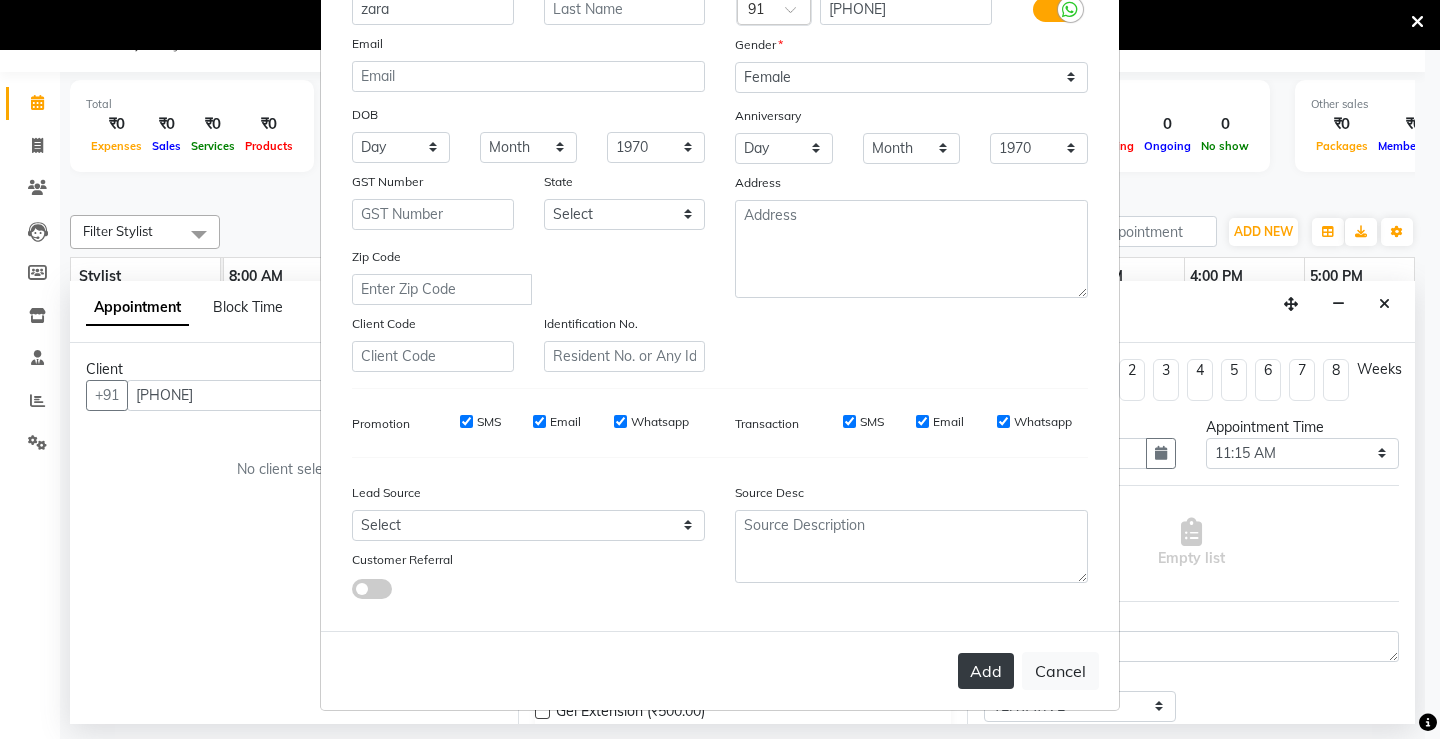 click on "Add" at bounding box center [986, 671] 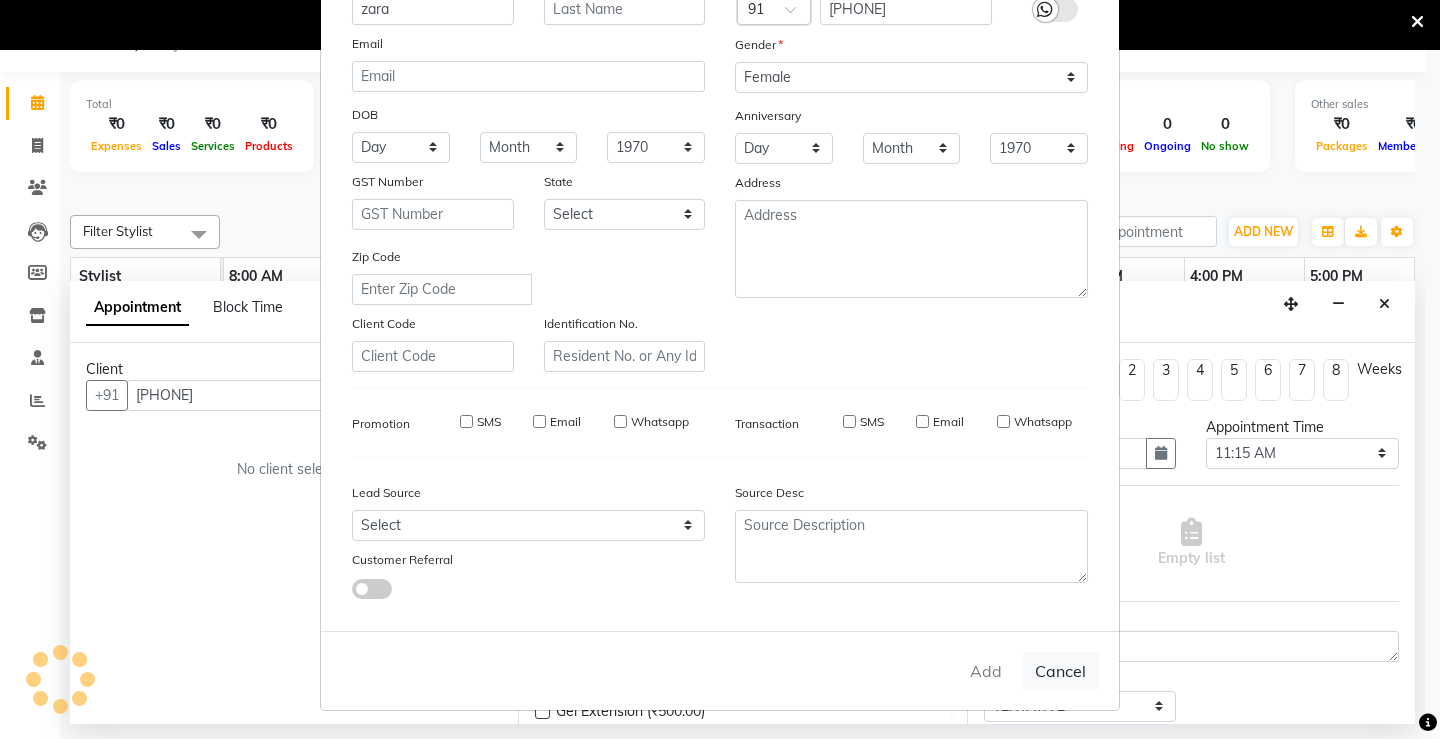 type 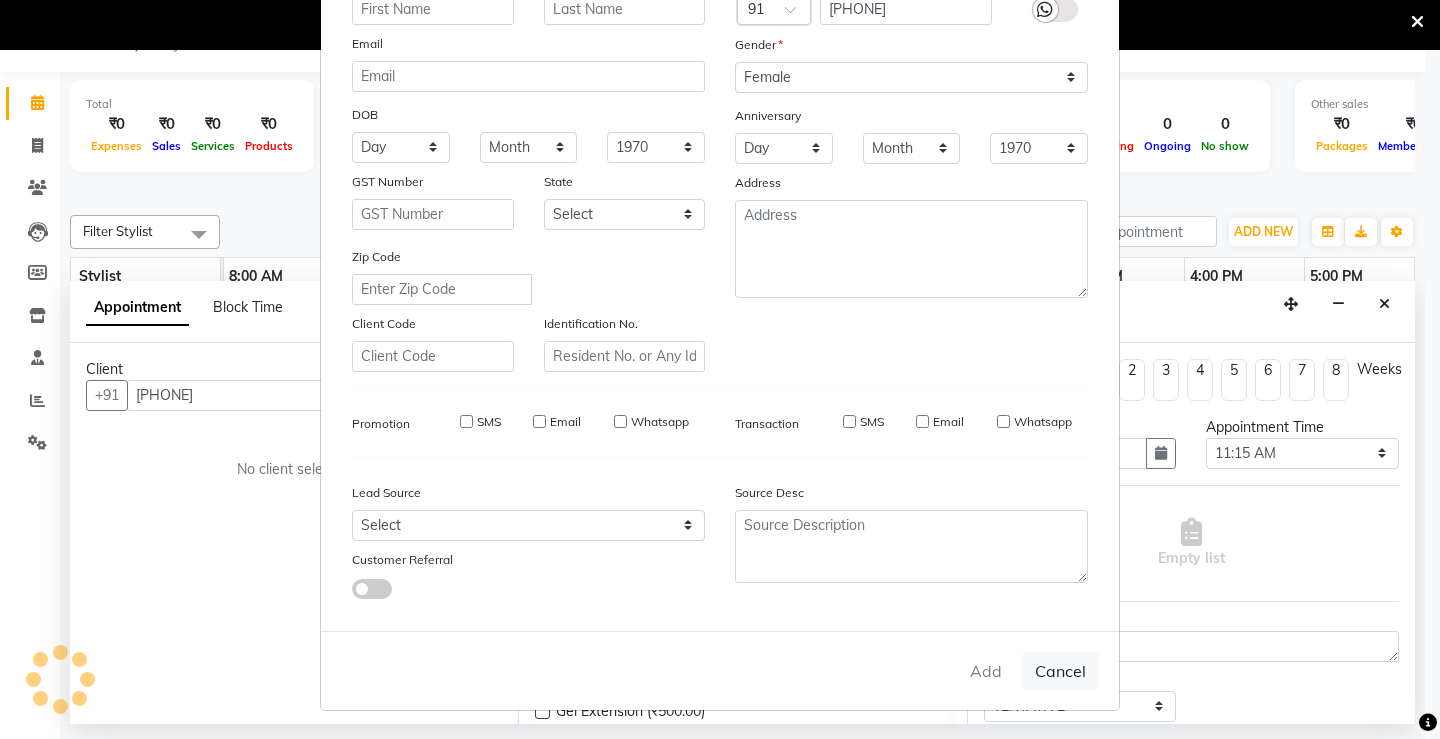 select 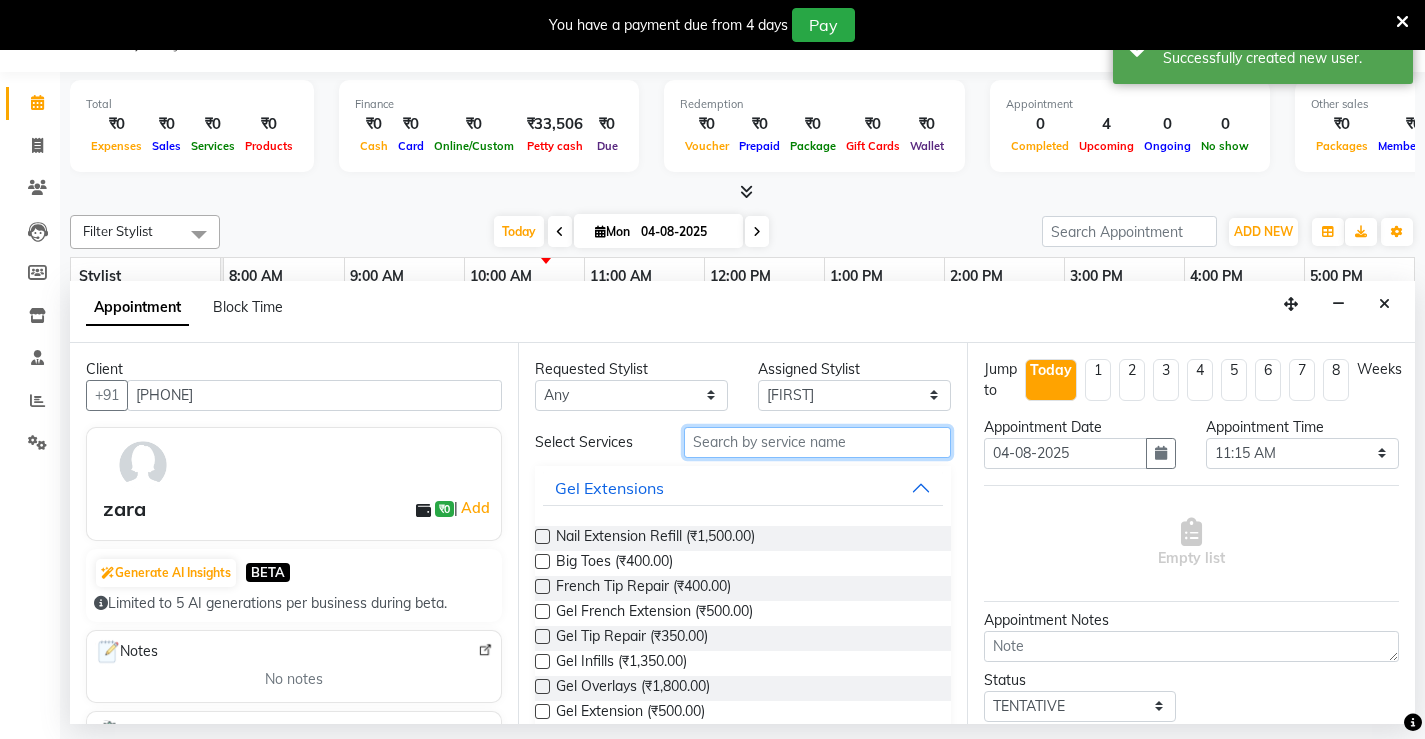 click at bounding box center [817, 442] 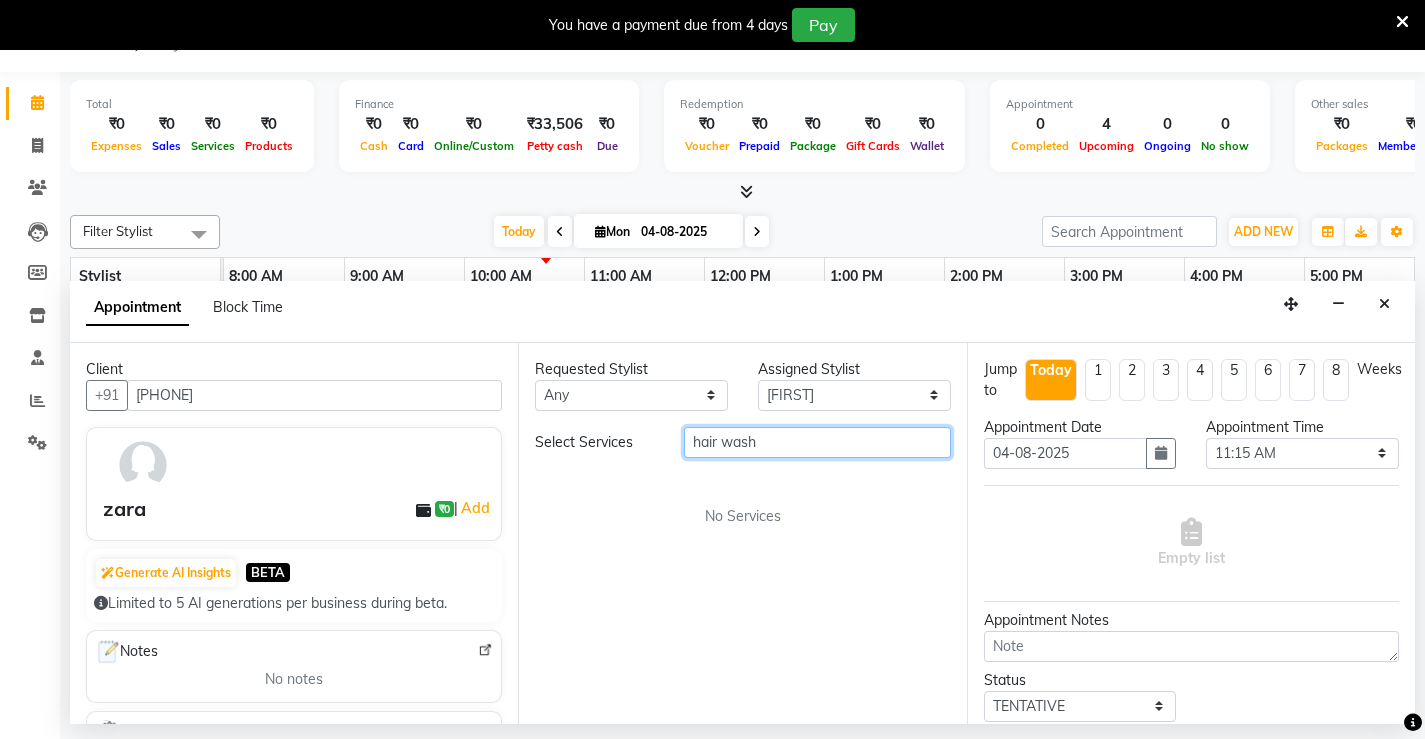 drag, startPoint x: 781, startPoint y: 442, endPoint x: 481, endPoint y: 444, distance: 300.00665 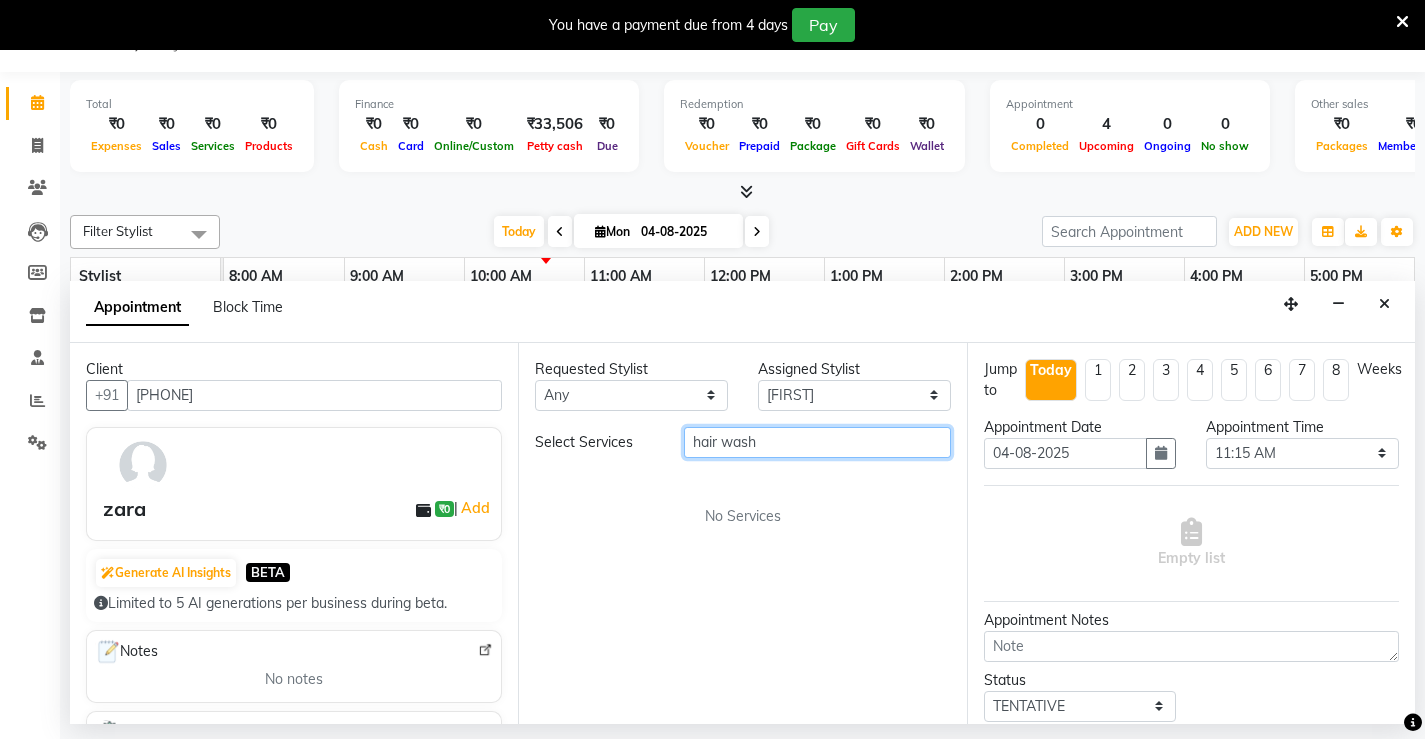 click on "Client +[COUNTRY CODE] [PHONE] [FIRST] ₹0 Add Generate AI Insights BETA Limited to 5 AI generations per business during beta. Notes No notes Recent Services No History Memberships No membership Active Packages No packages Vouchers No vouchers Requested Stylist Any Ali Bikash Counter_Sales Diksha Kittu Mandeep Nerika Omega Prasad Sanjay Shara Yankee Yaseen Assigned Stylist Select Ali Bikash Counter_Sales Diksha Kittu Mandeep Nerika Omega Prasad Sanjay Shara Yankee Yaseen Select Services hair wash No Services Jump to Today 1 2 3 4 5 6 7 8 Weeks Appointment Date 04-08-2025 Appointment Time Select 09:00 AM 09:15 AM 09:30 AM 09:45 AM 10:00 AM 10:15 AM 10:30 AM 10:45 AM 11:00 AM 11:15 AM 11:30 AM 11:45 AM 12:00 PM 12:15 PM 12:30 PM 12:45 PM 01:00 PM 01:15 PM 01:30 PM 01:45 PM 02:00 PM 02:15 PM 02:30 PM 02:45 PM 03:00 PM 03:15 PM 03:30 PM 03:45 PM 04:00 PM 04:15 PM 04:30 PM 04:45 PM 05:00 PM 05:15 PM 05:30 PM 05:45 PM 06:00 PM 06:15 PM 06:30 PM 06:45 PM 07:00 PM 07:15 PM 07:30 PM 07:45 PM 08:00 PM SMS" at bounding box center [742, 533] 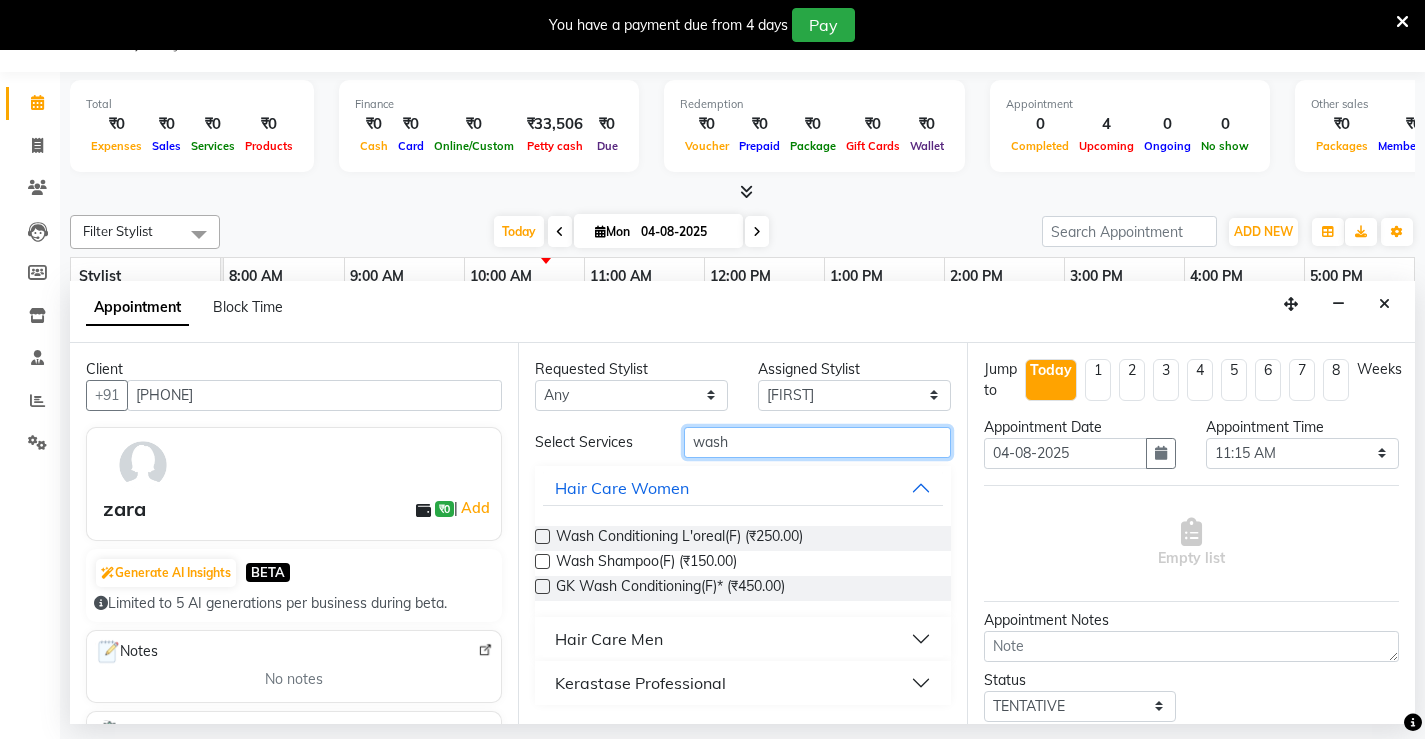 type on "wash" 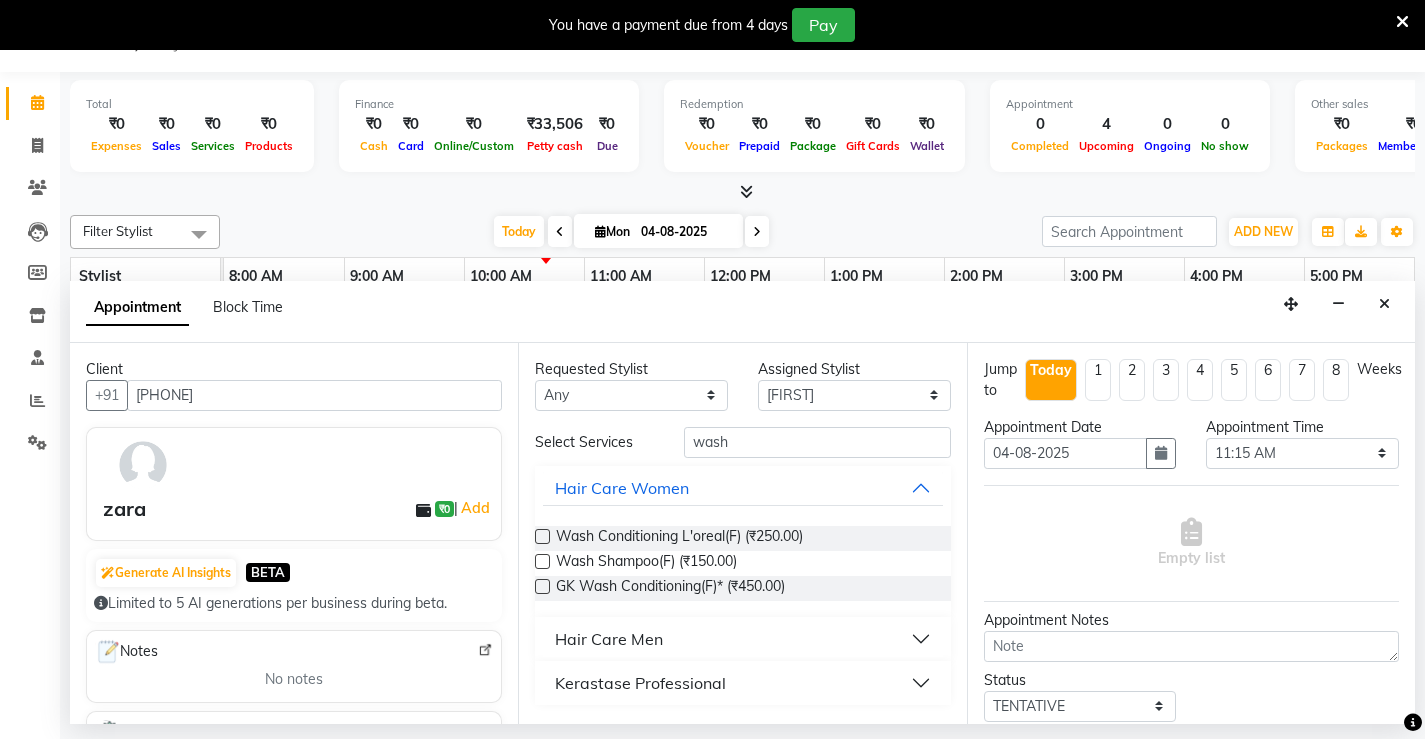 click on "Wash Conditioning L'oreal(F) (₹250.00)" at bounding box center (742, 538) 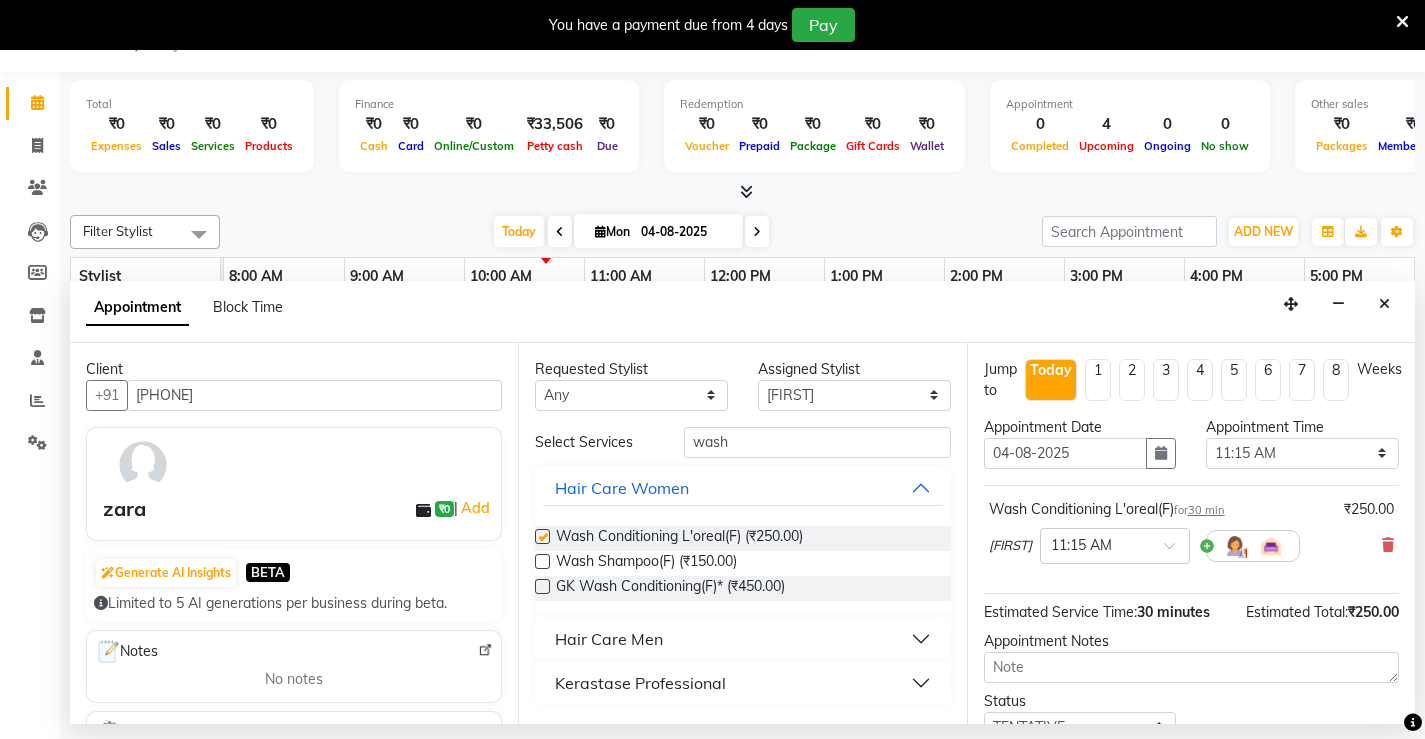 checkbox on "false" 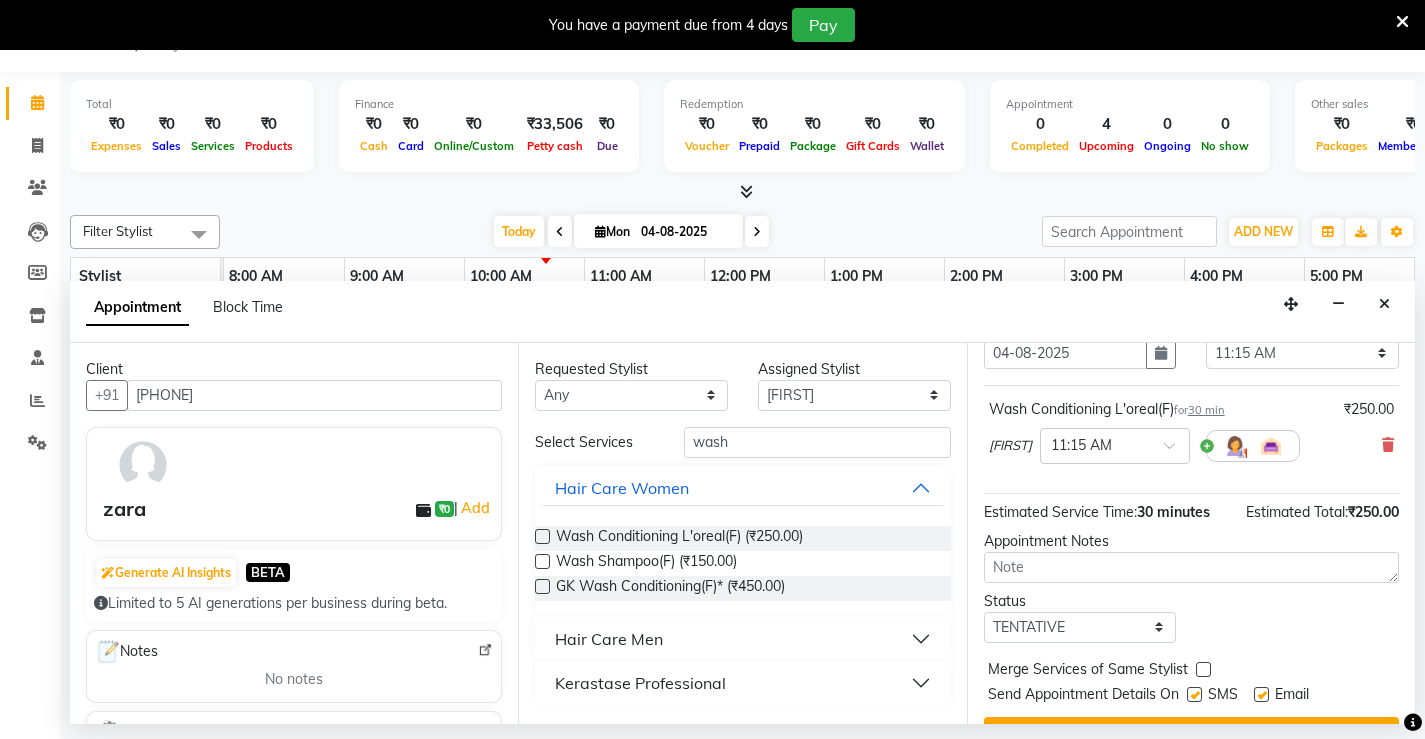 scroll, scrollTop: 145, scrollLeft: 0, axis: vertical 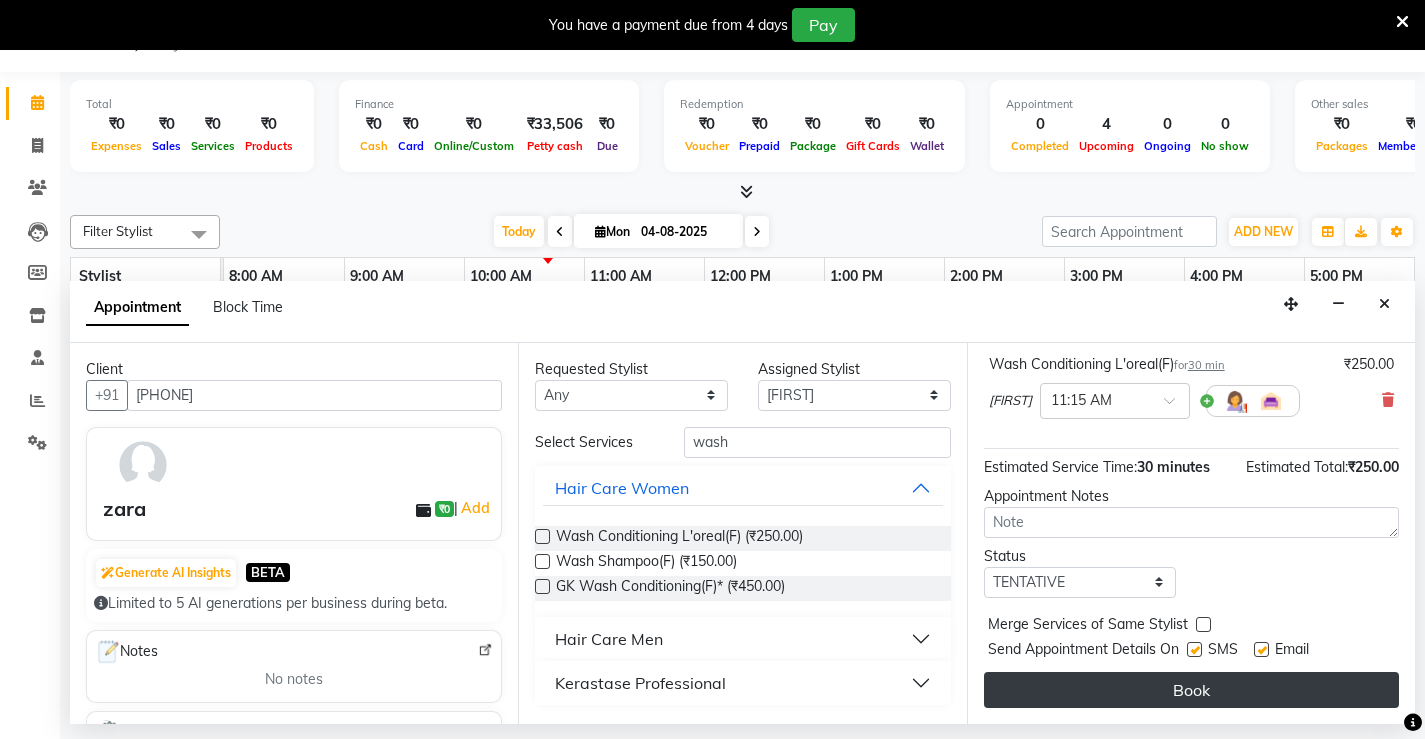 click on "Book" at bounding box center [1191, 690] 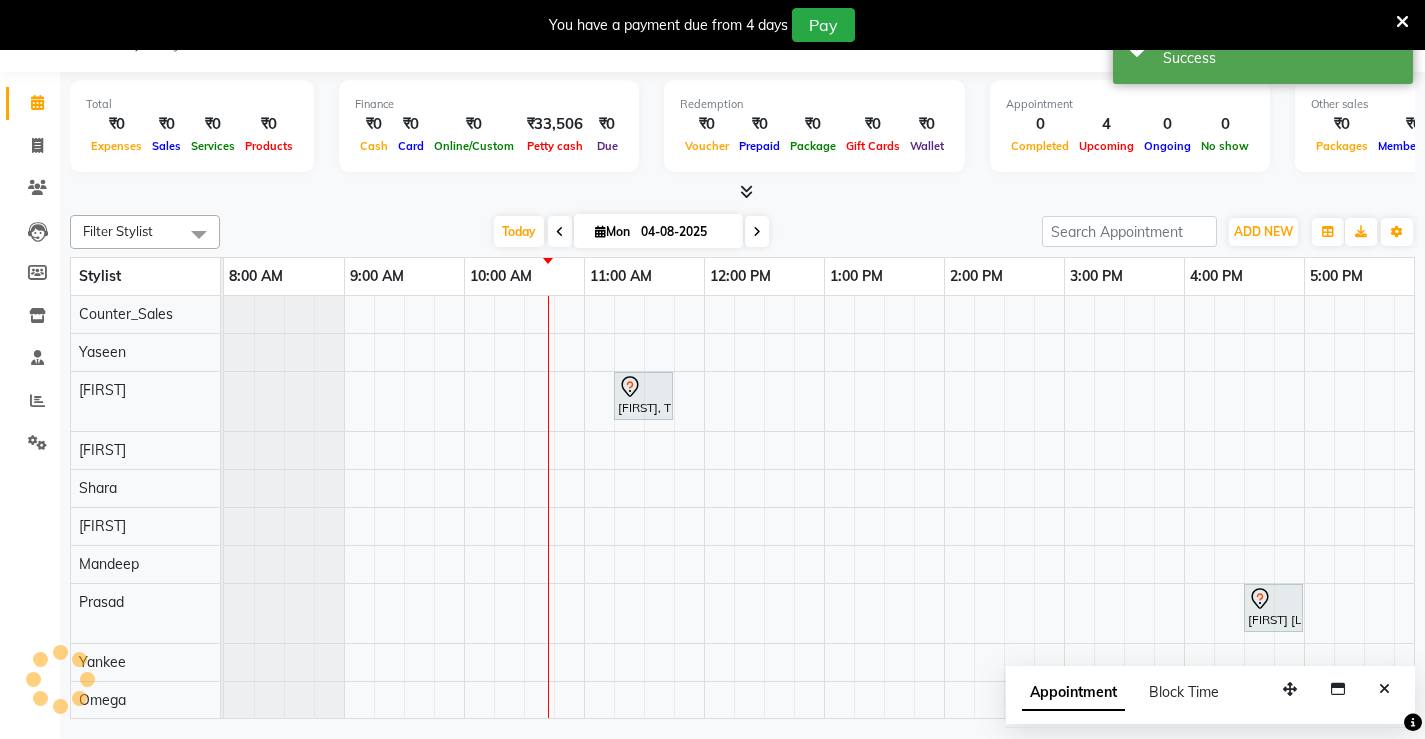 scroll, scrollTop: 0, scrollLeft: 0, axis: both 